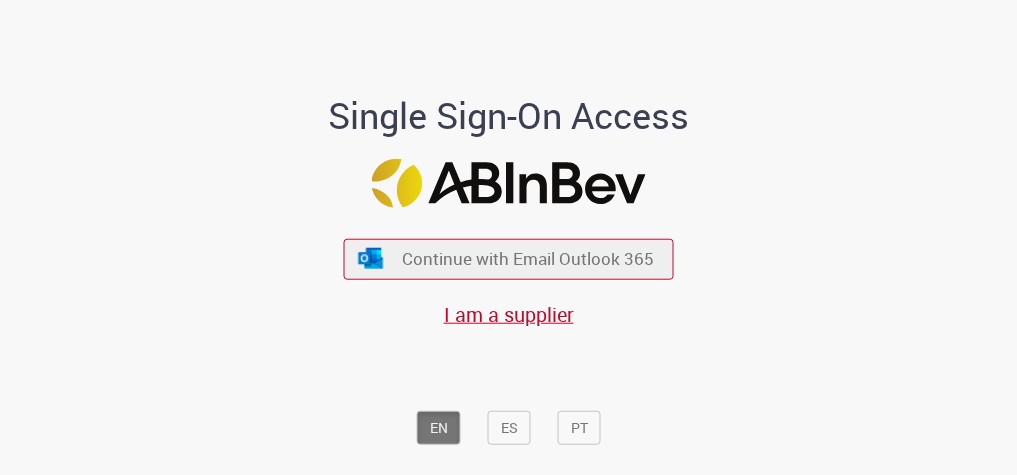 scroll, scrollTop: 0, scrollLeft: 0, axis: both 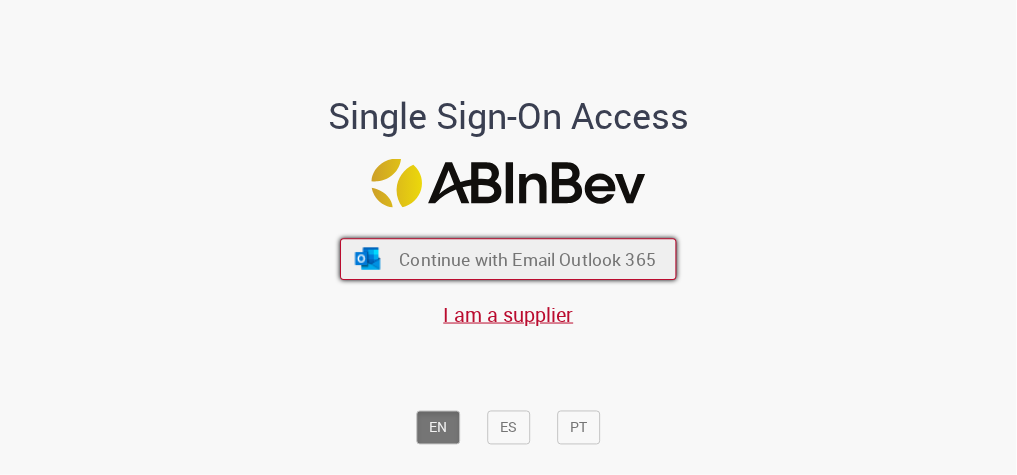 click on "Continue with Email Outlook 365" at bounding box center [527, 258] 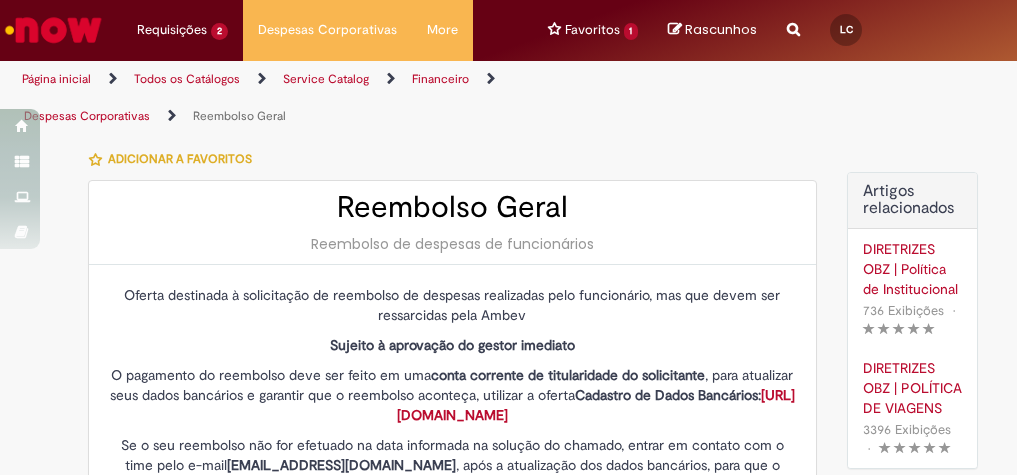 type on "********" 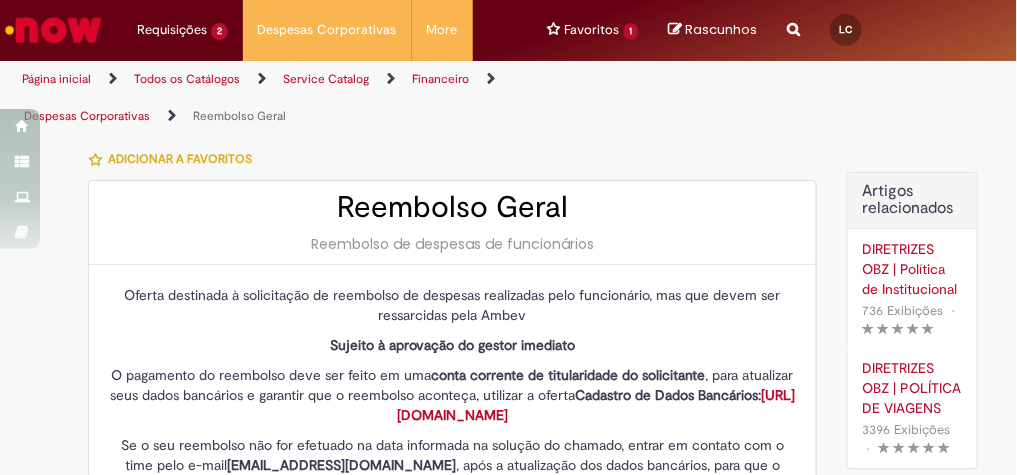 type on "**********" 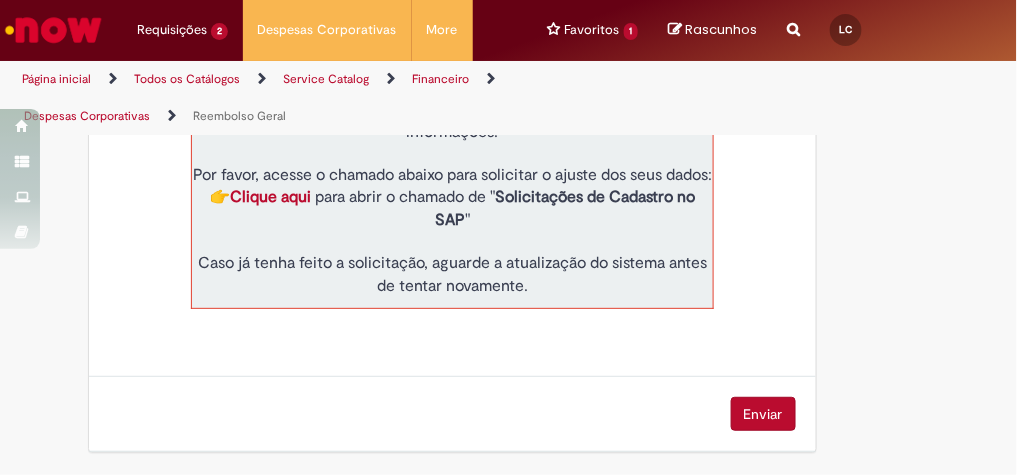 scroll, scrollTop: 800, scrollLeft: 0, axis: vertical 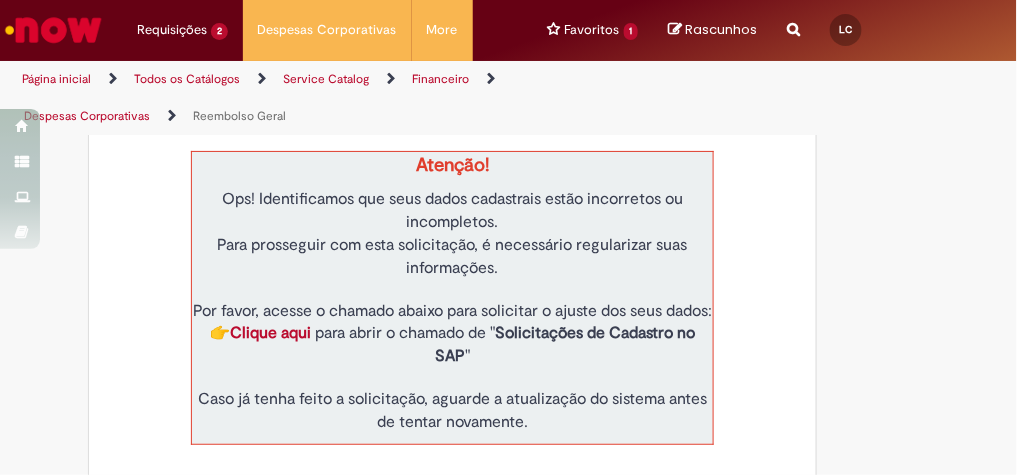 click on "Clique aqui" at bounding box center [270, 333] 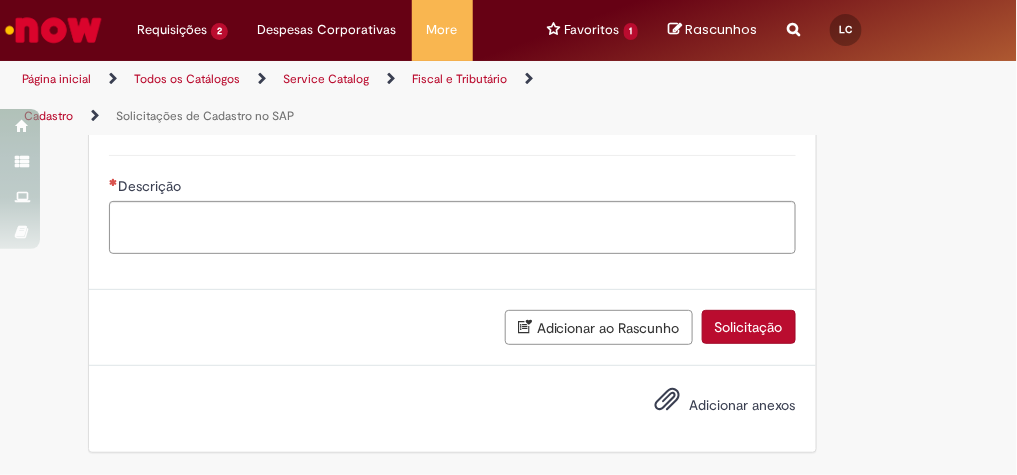 type on "********" 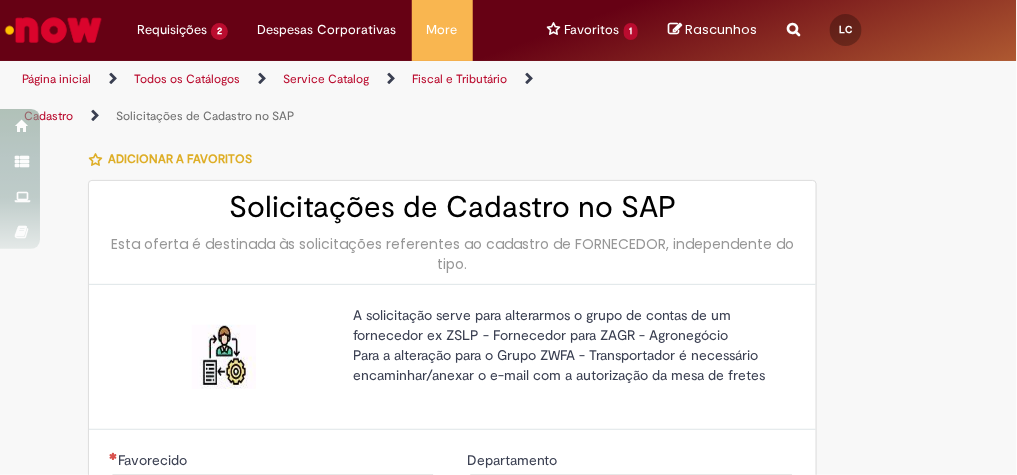 type on "**********" 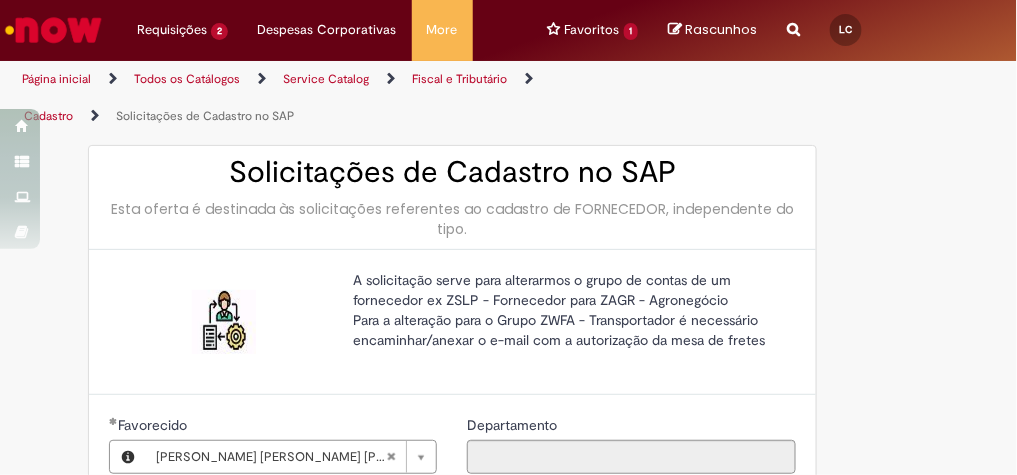 scroll, scrollTop: 0, scrollLeft: 0, axis: both 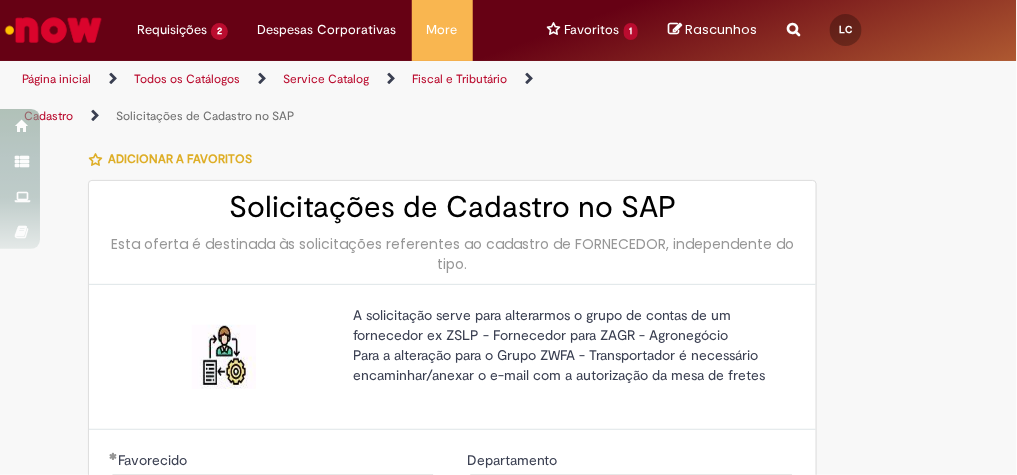click on "Cadastro" at bounding box center [48, 116] 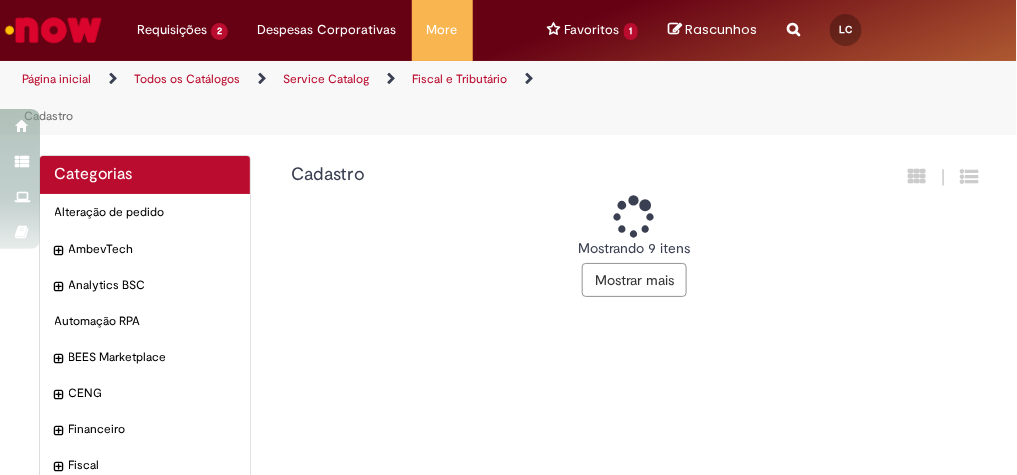 scroll, scrollTop: 477, scrollLeft: 0, axis: vertical 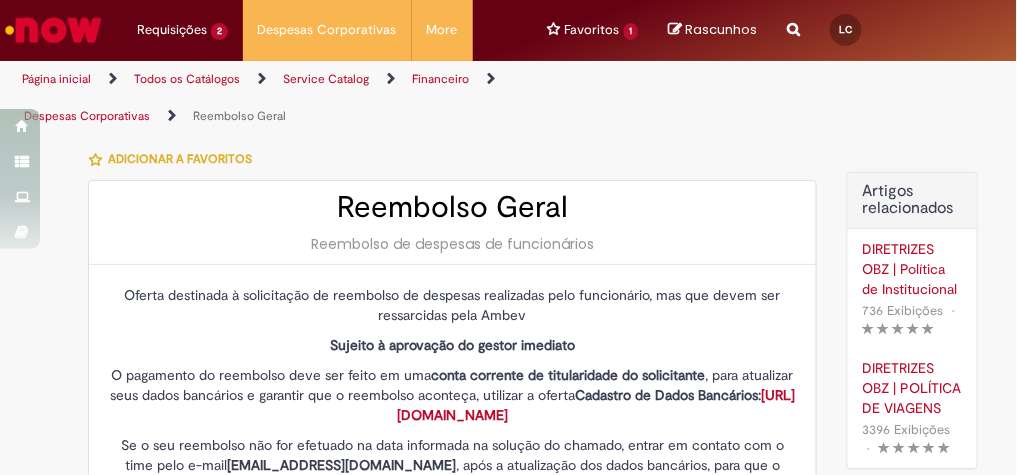 type on "**********" 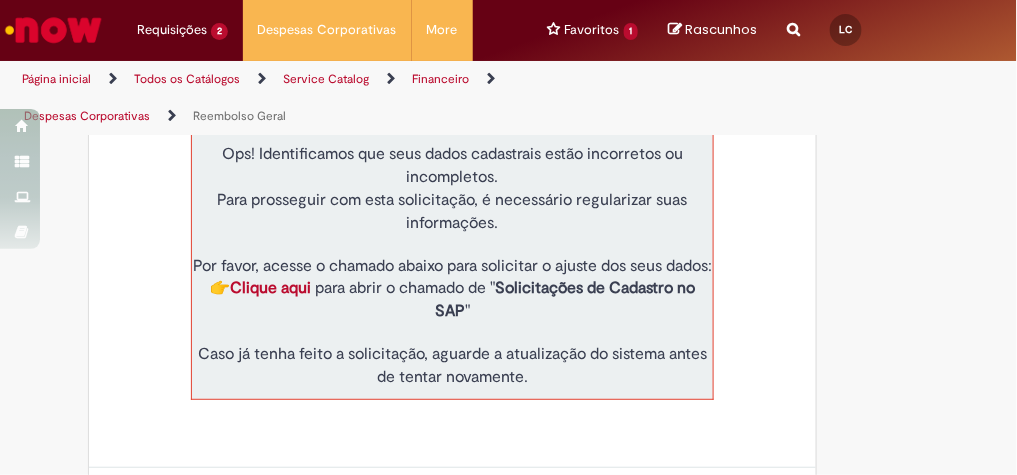 scroll, scrollTop: 880, scrollLeft: 0, axis: vertical 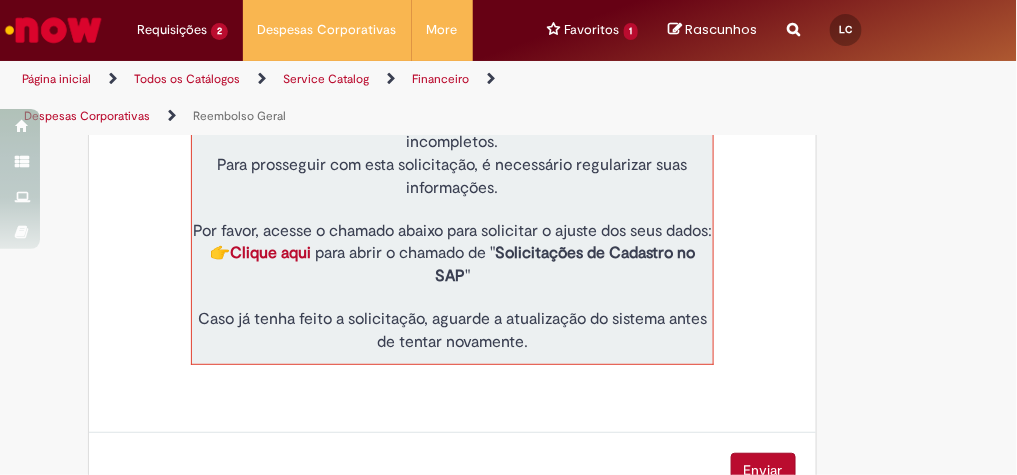 click on "Clique aqui" at bounding box center (270, 253) 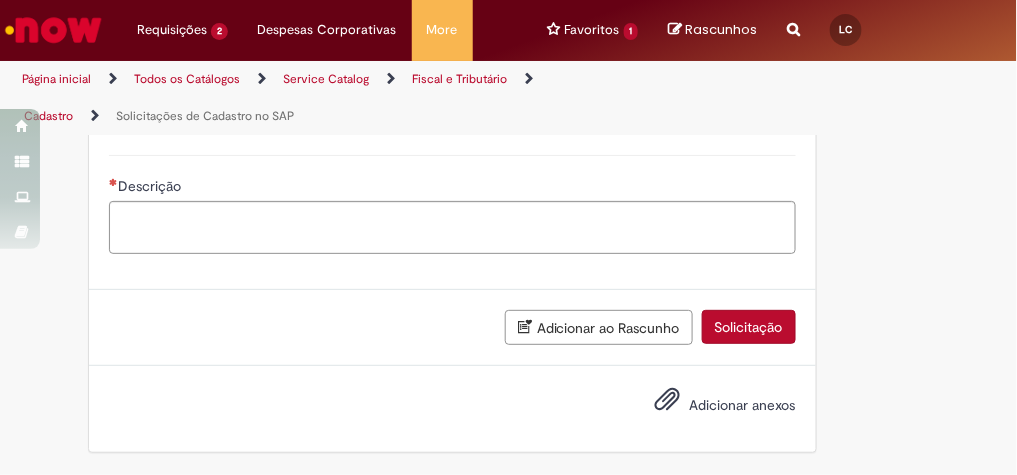 type on "********" 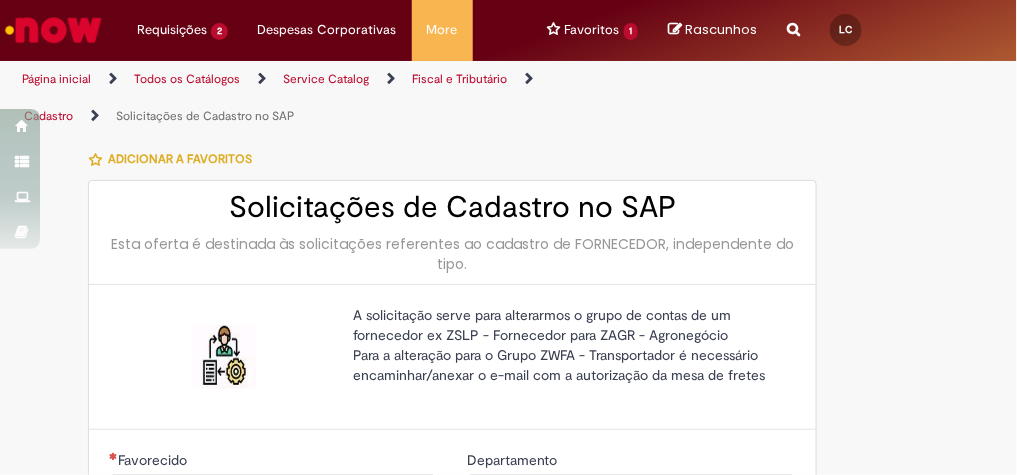 type on "**********" 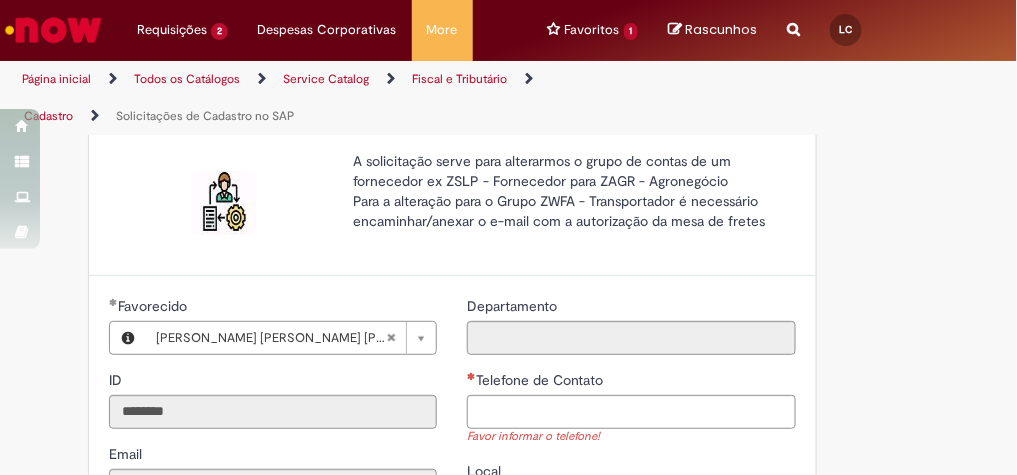 scroll, scrollTop: 240, scrollLeft: 0, axis: vertical 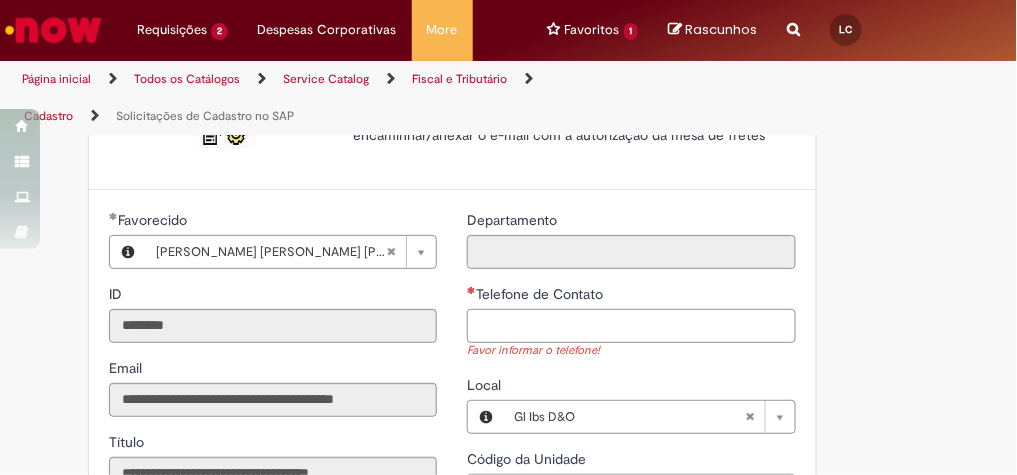 click on "Telefone de Contato" at bounding box center (631, 326) 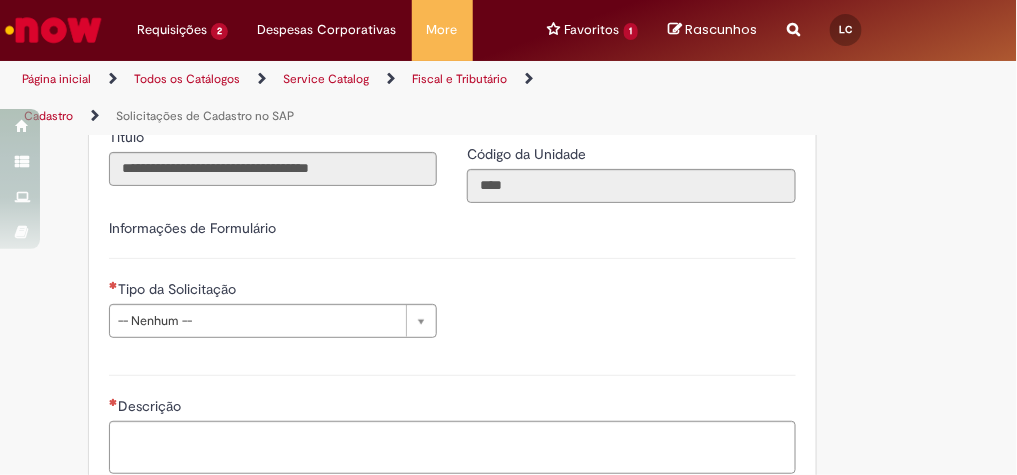 scroll, scrollTop: 560, scrollLeft: 0, axis: vertical 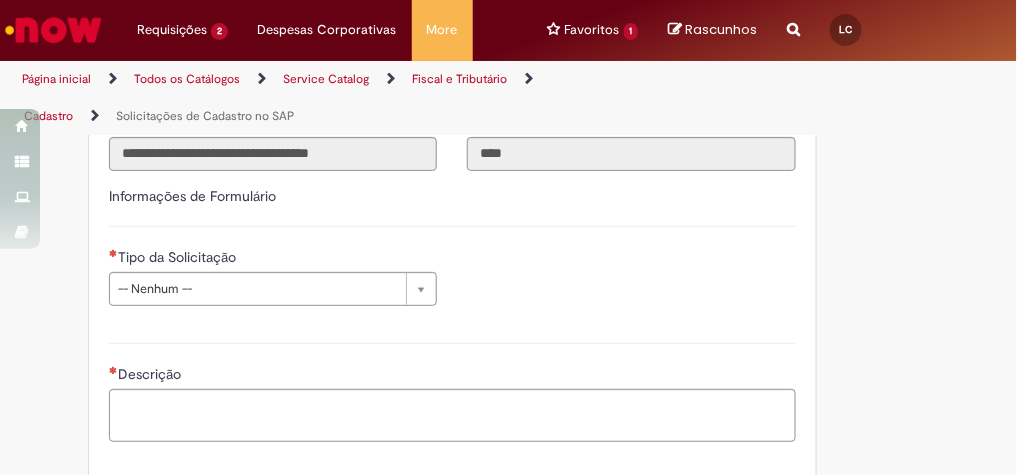 type on "**********" 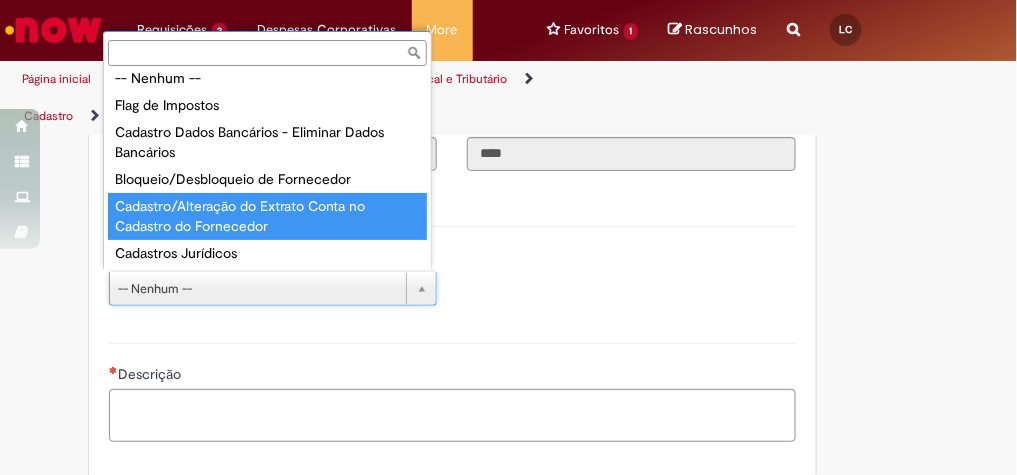 scroll, scrollTop: 10, scrollLeft: 0, axis: vertical 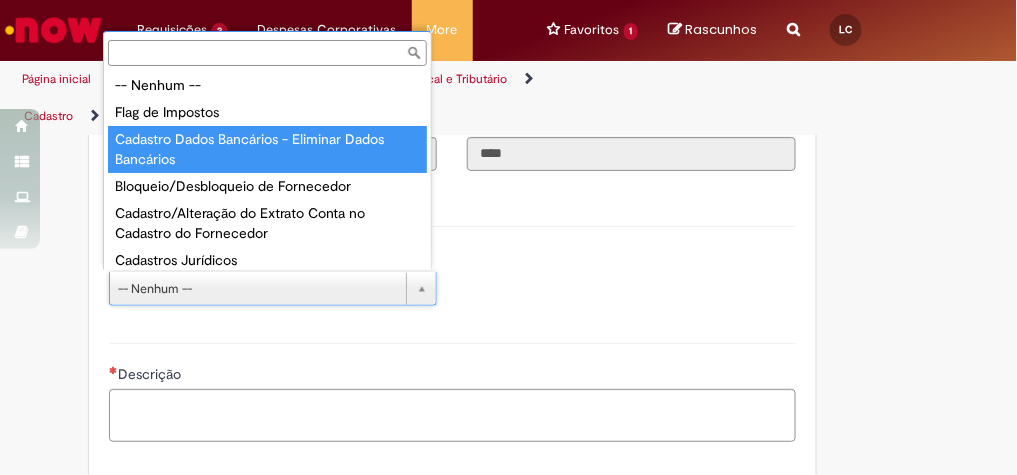 type on "**********" 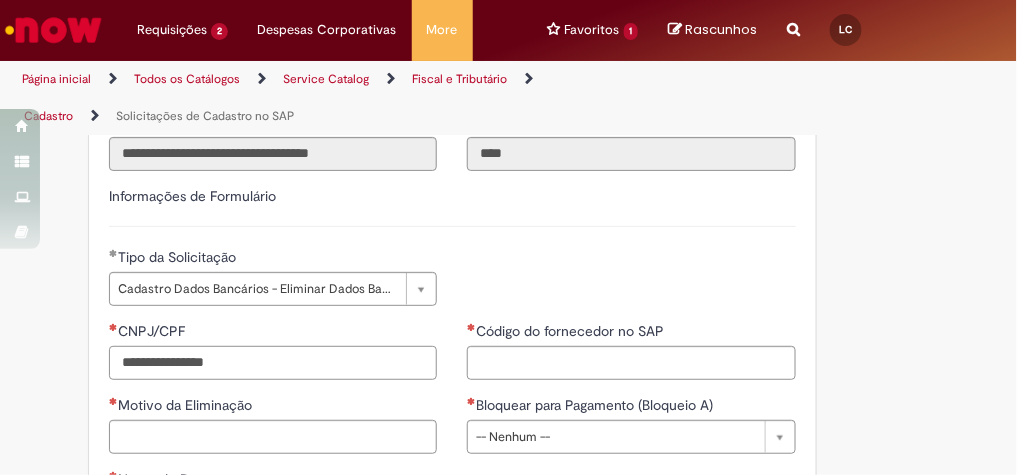 click on "CNPJ/CPF" at bounding box center (273, 363) 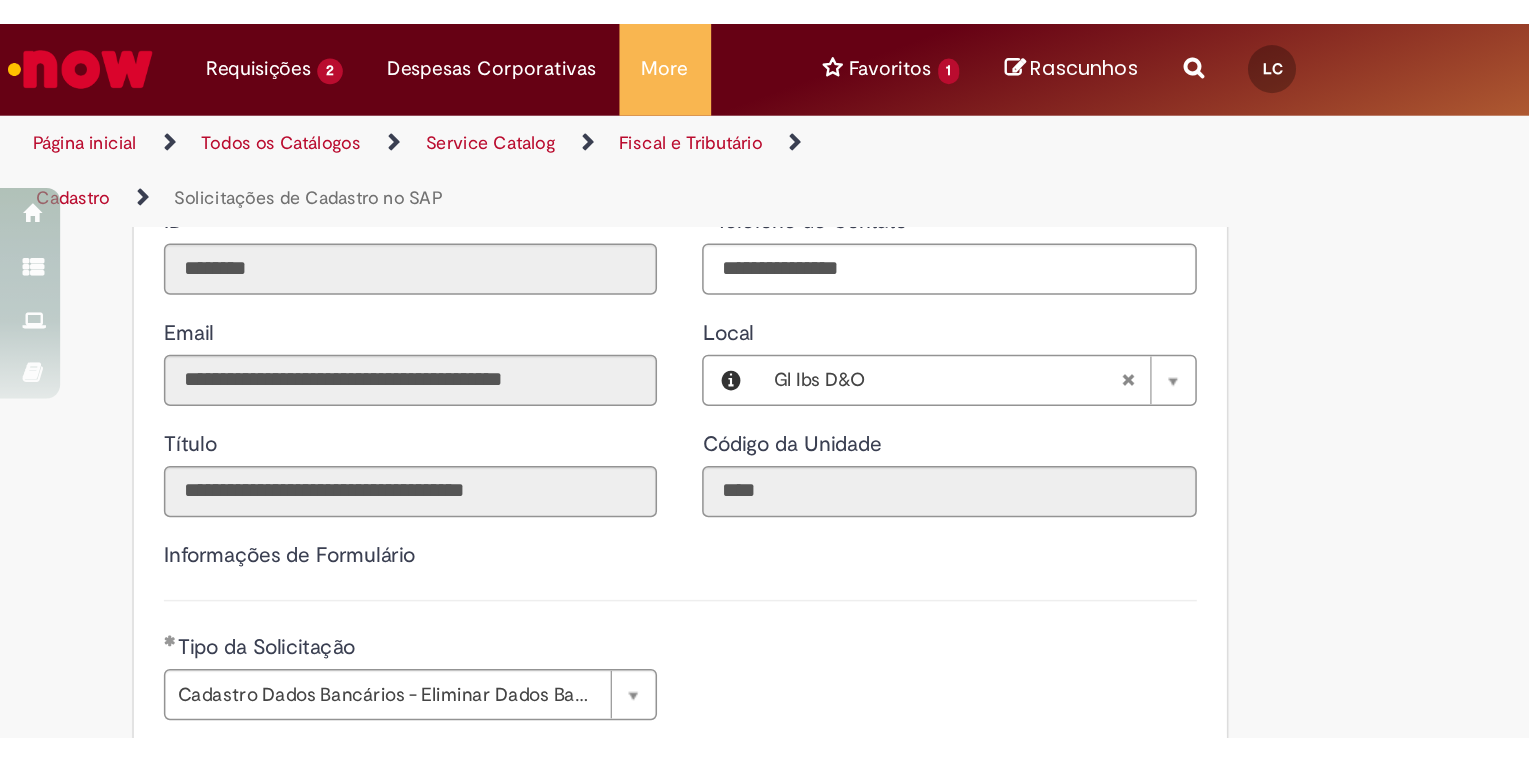 scroll, scrollTop: 400, scrollLeft: 0, axis: vertical 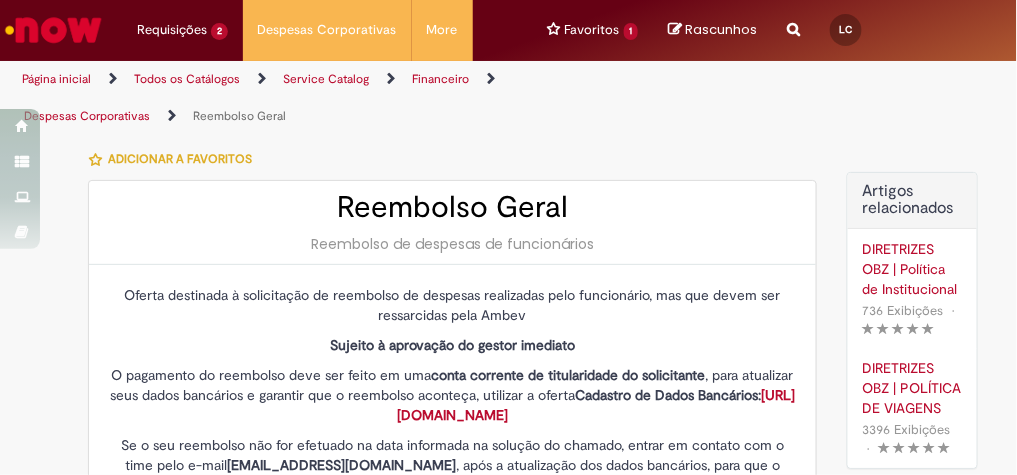 type on "**********" 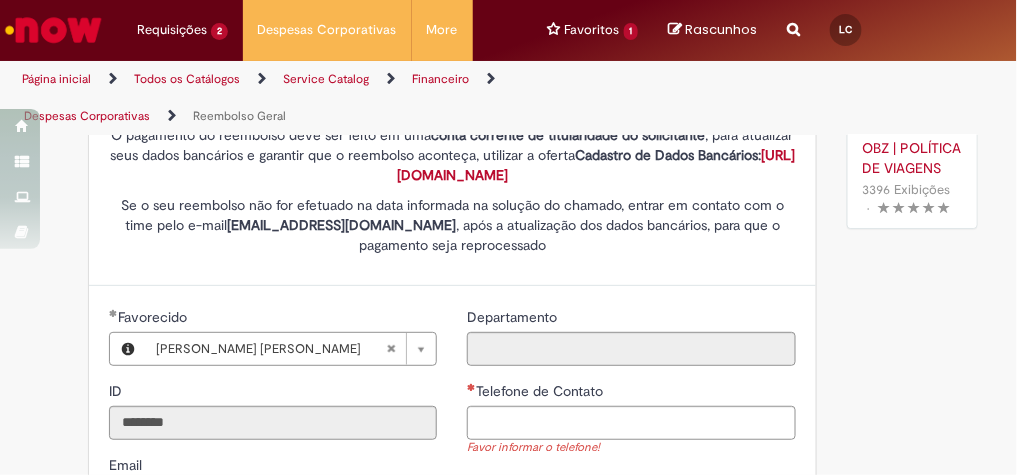 scroll, scrollTop: 160, scrollLeft: 0, axis: vertical 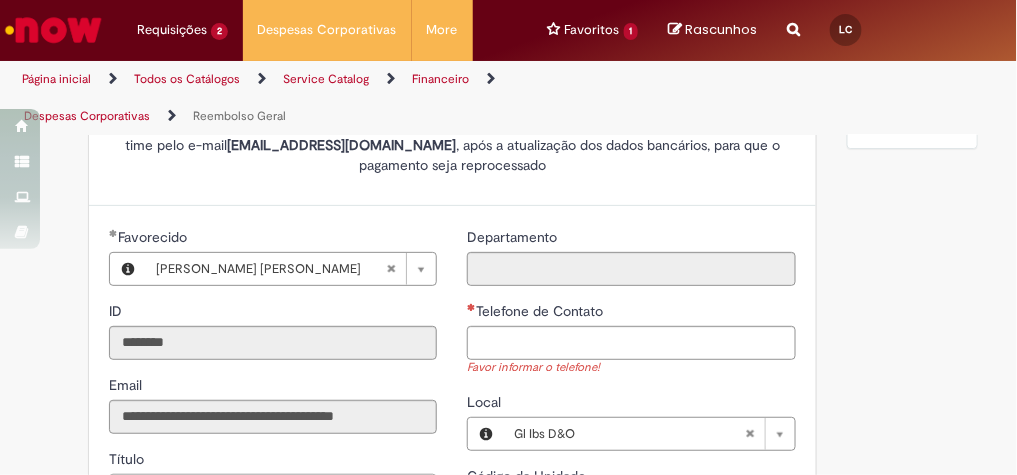 click on "Favor informar o telefone!" at bounding box center [631, 368] 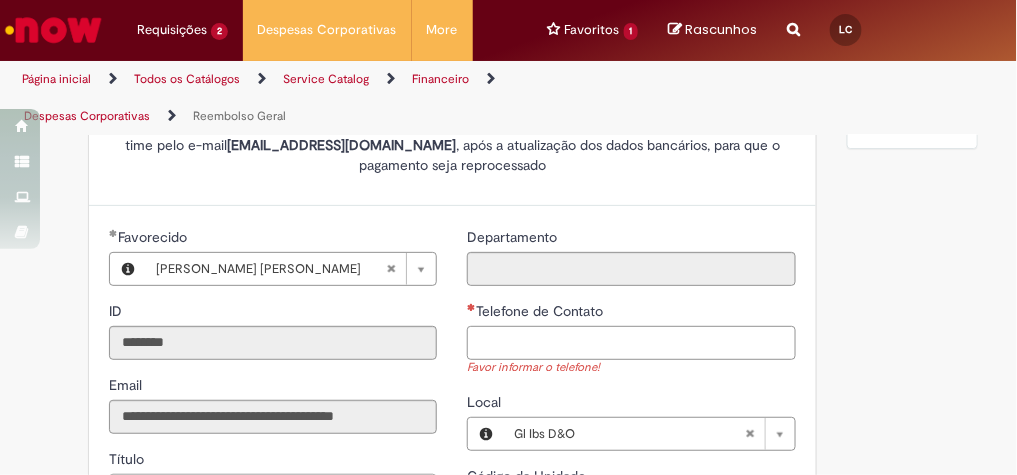 click on "Telefone de Contato" at bounding box center [631, 343] 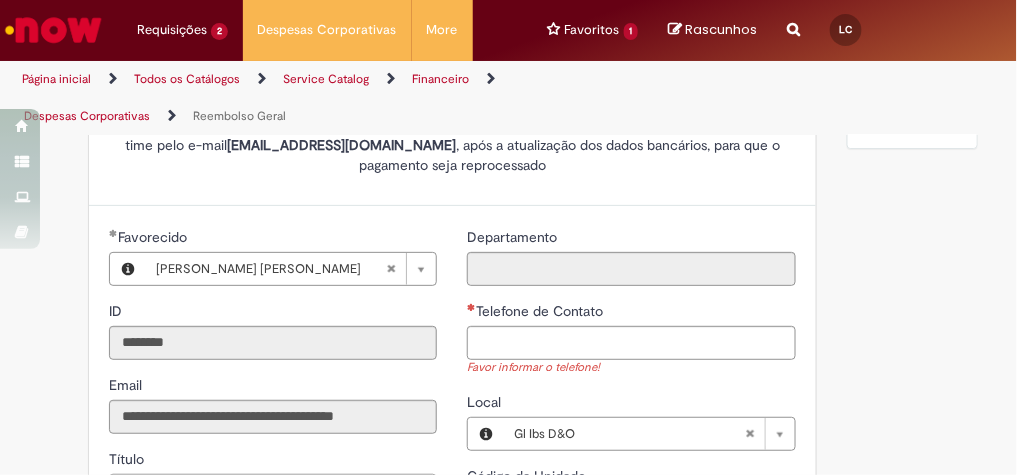click on "**********" at bounding box center (631, 383) 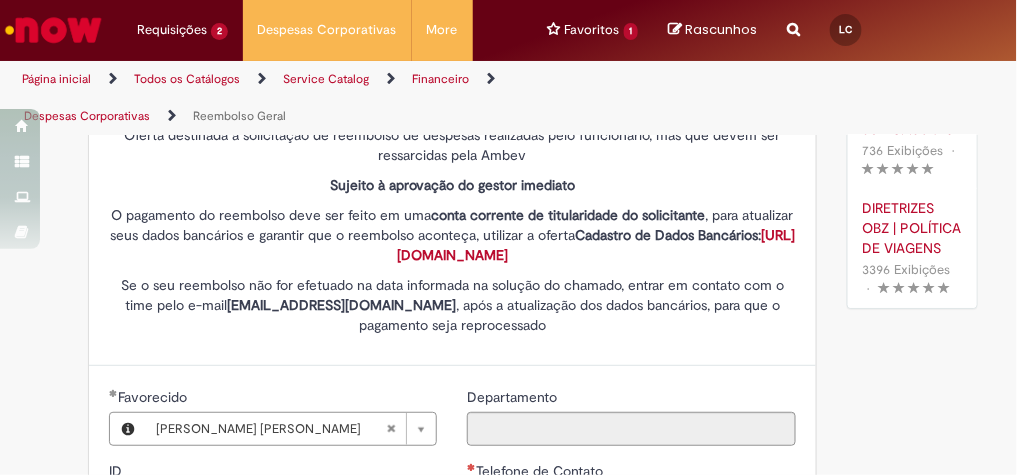 scroll, scrollTop: 80, scrollLeft: 0, axis: vertical 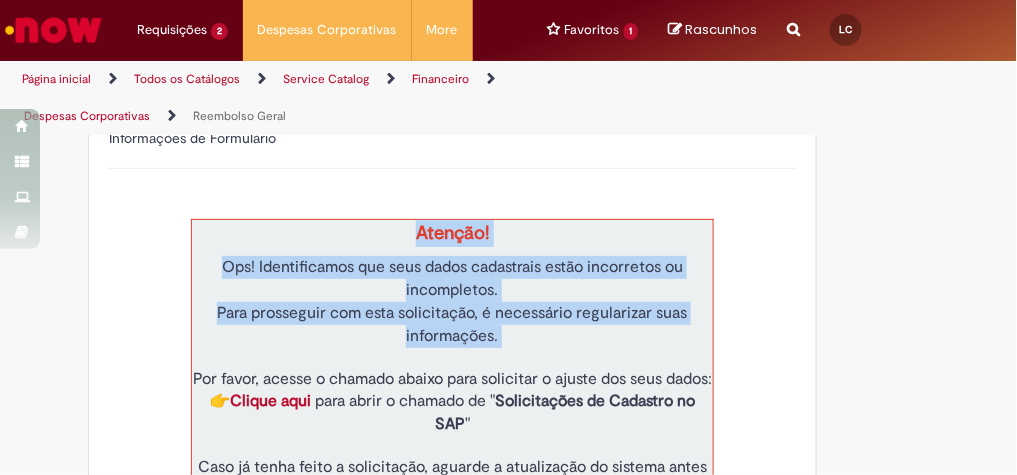 drag, startPoint x: 410, startPoint y: 240, endPoint x: 510, endPoint y: 366, distance: 160.86018 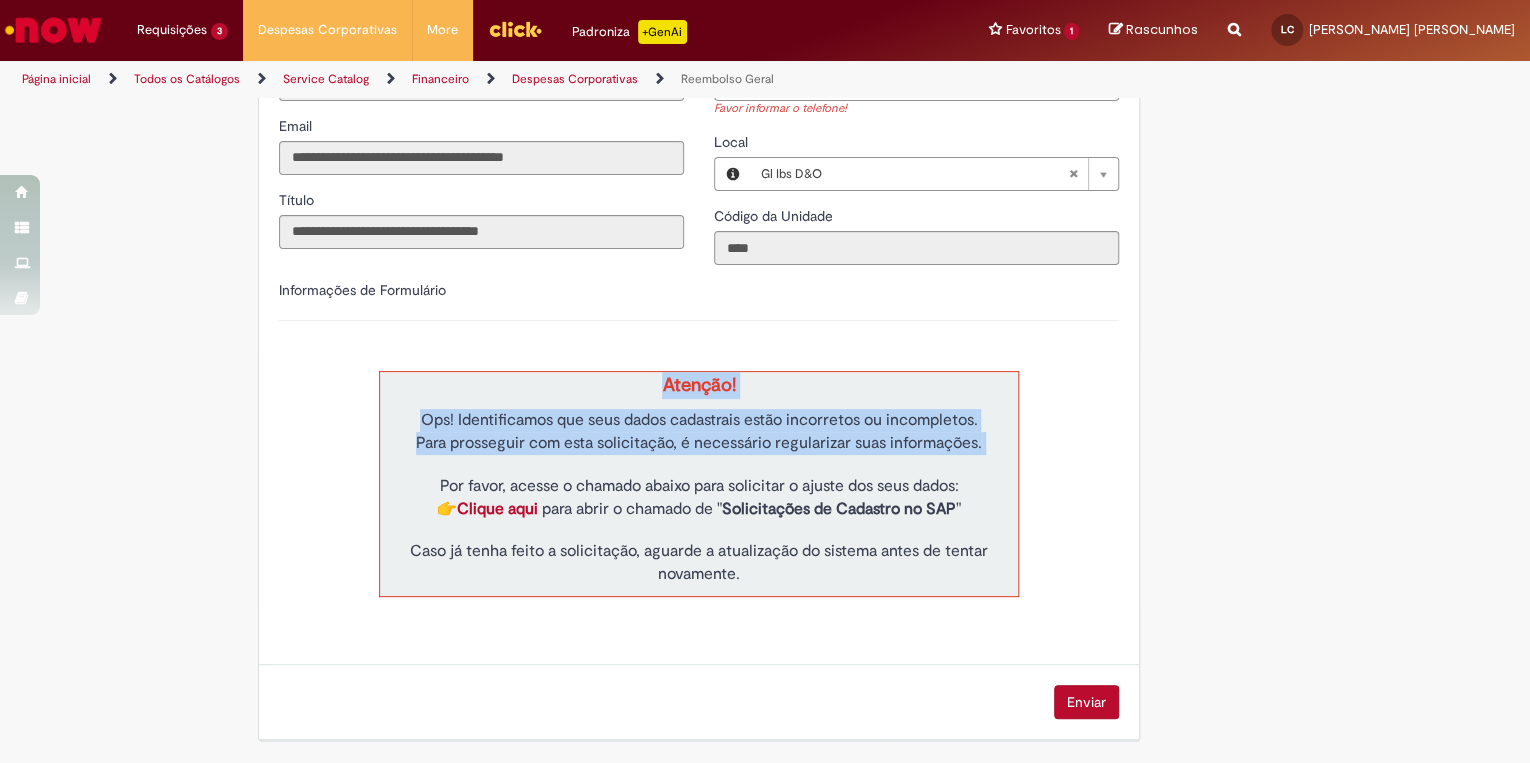 scroll, scrollTop: 499, scrollLeft: 0, axis: vertical 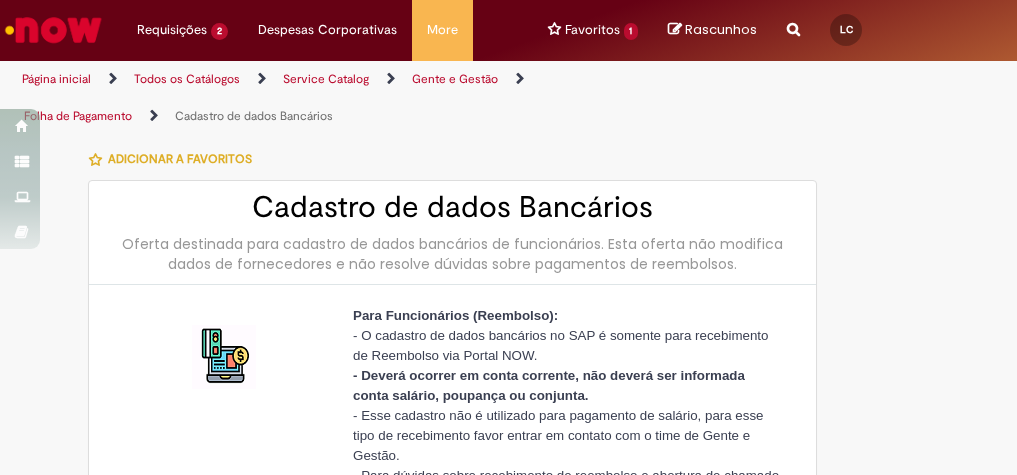 type on "**********" 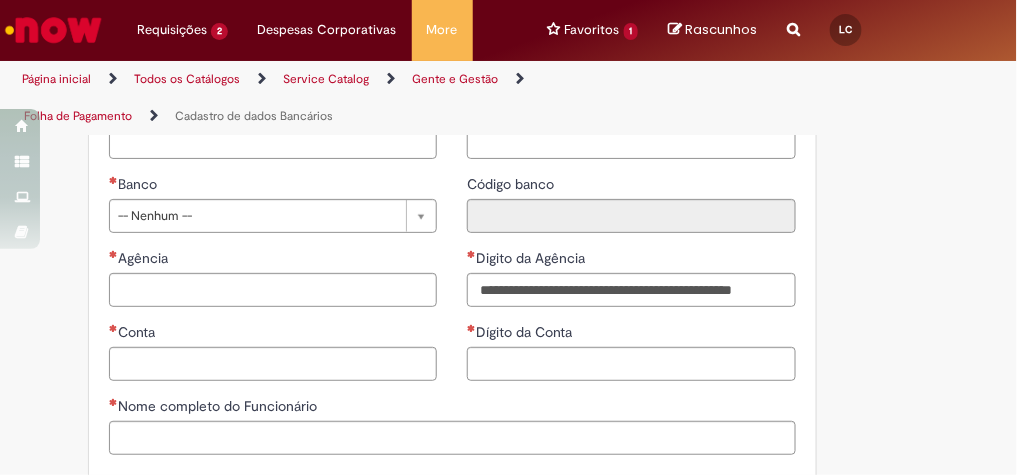 scroll, scrollTop: 800, scrollLeft: 0, axis: vertical 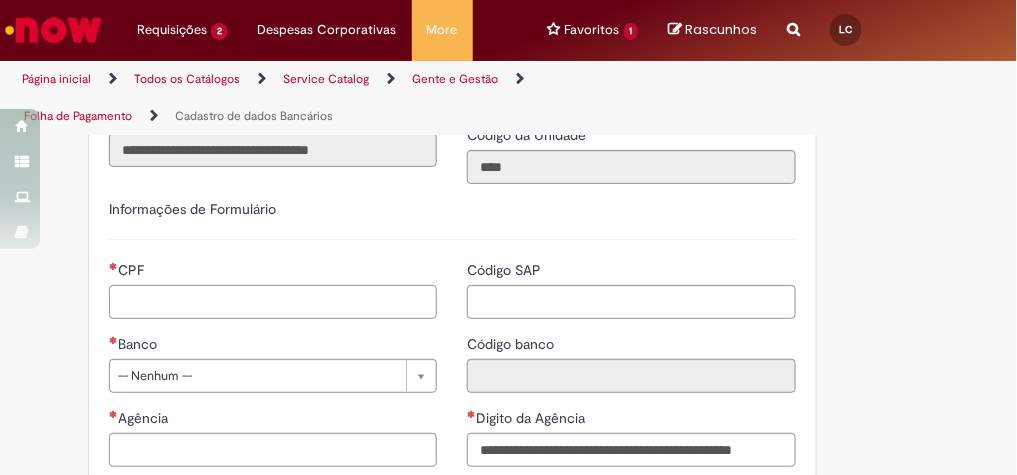 click on "CPF" at bounding box center (273, 302) 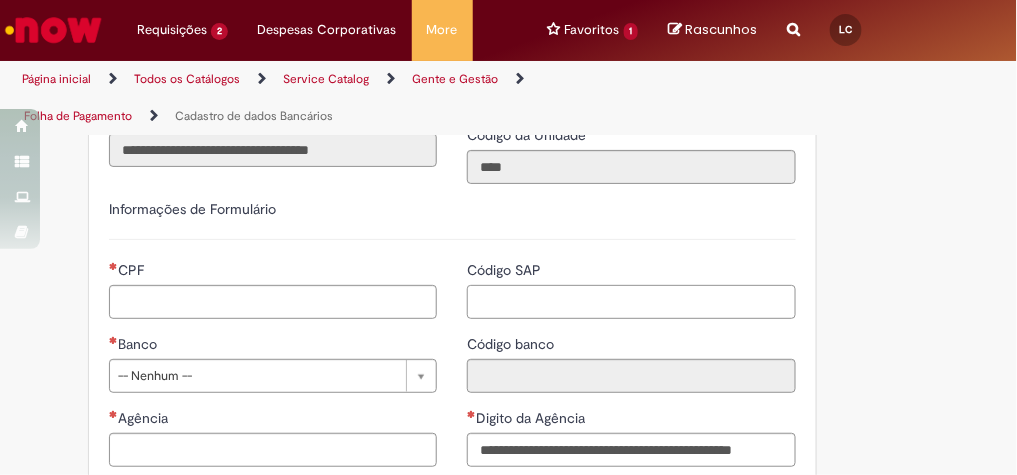 click on "Código SAP" at bounding box center (631, 302) 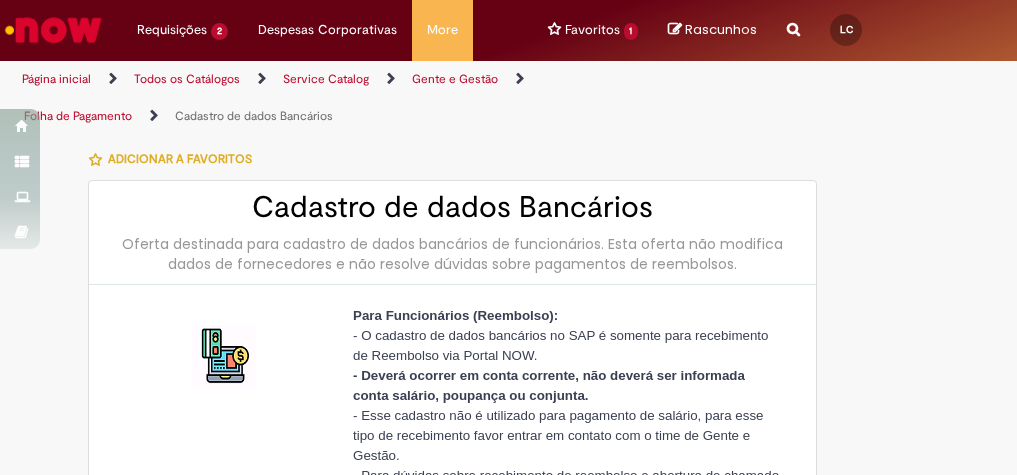 type on "********" 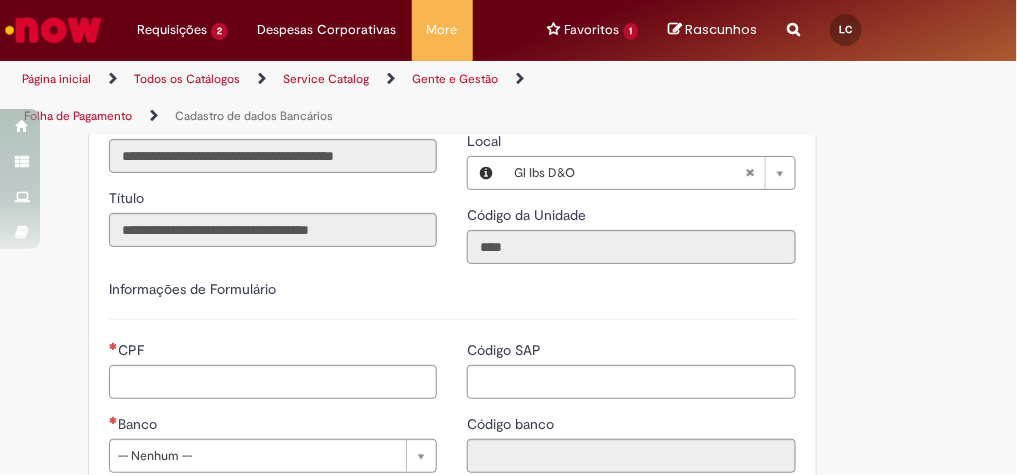 scroll, scrollTop: 640, scrollLeft: 0, axis: vertical 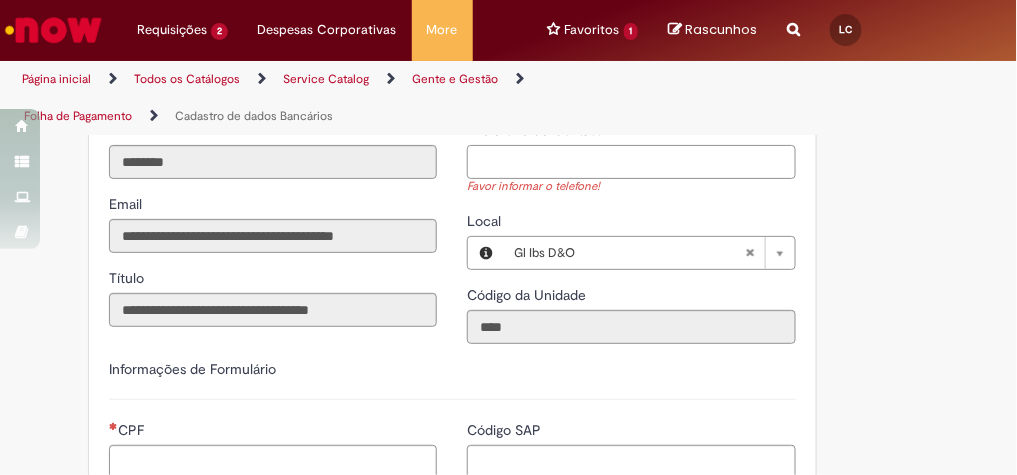 click on "Telefone de Contato" at bounding box center (631, 162) 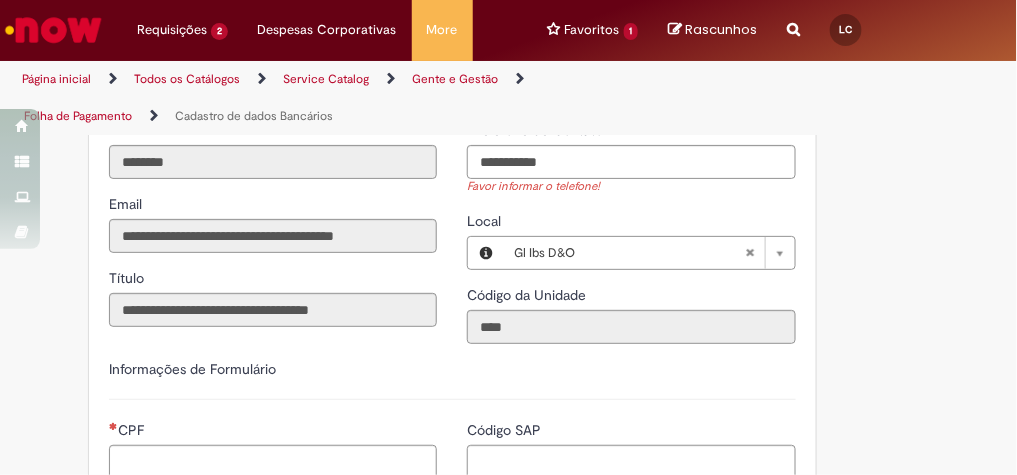 type on "**********" 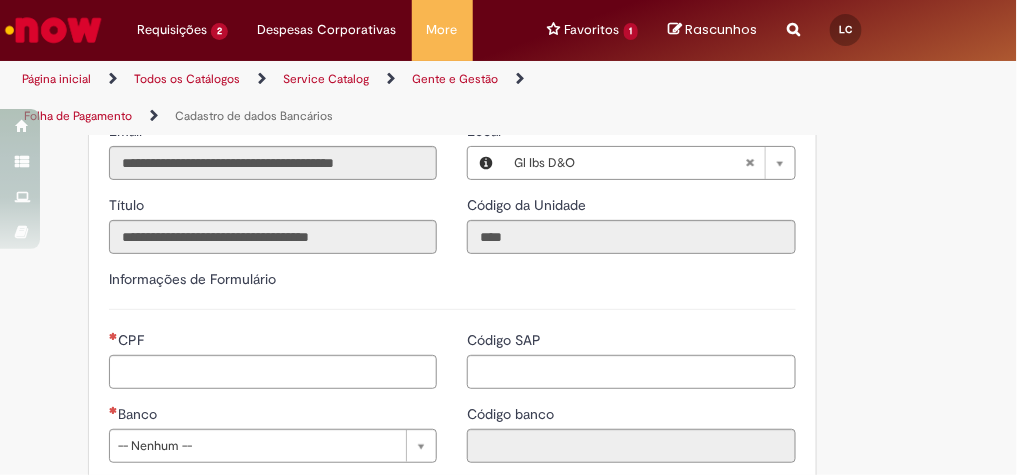 scroll, scrollTop: 800, scrollLeft: 0, axis: vertical 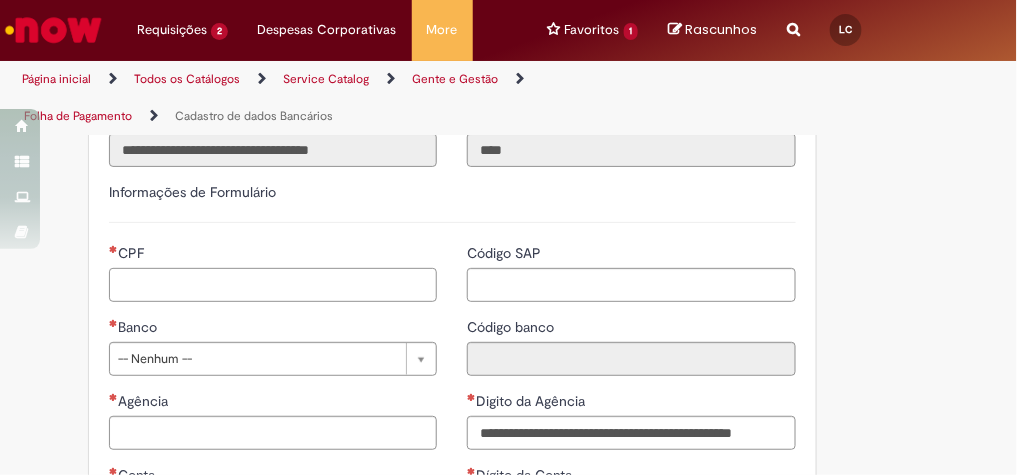 type on "**********" 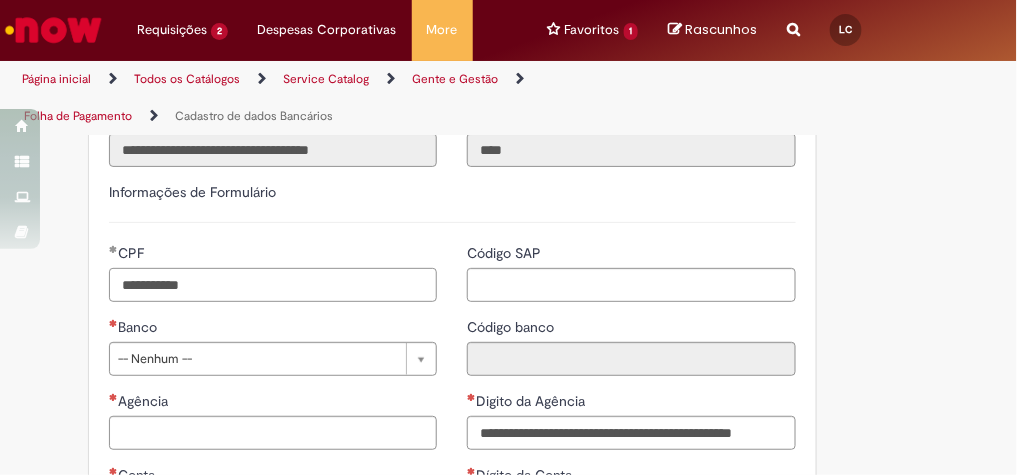 type on "**********" 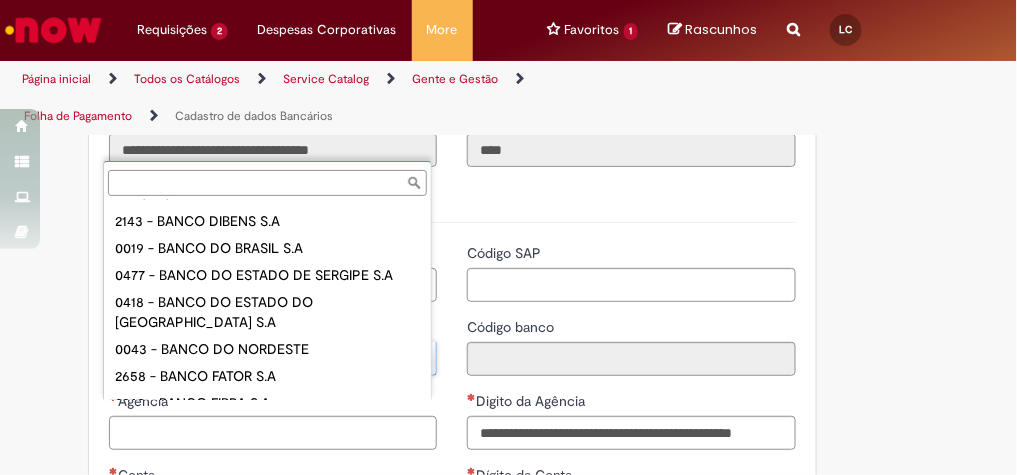 scroll, scrollTop: 1120, scrollLeft: 0, axis: vertical 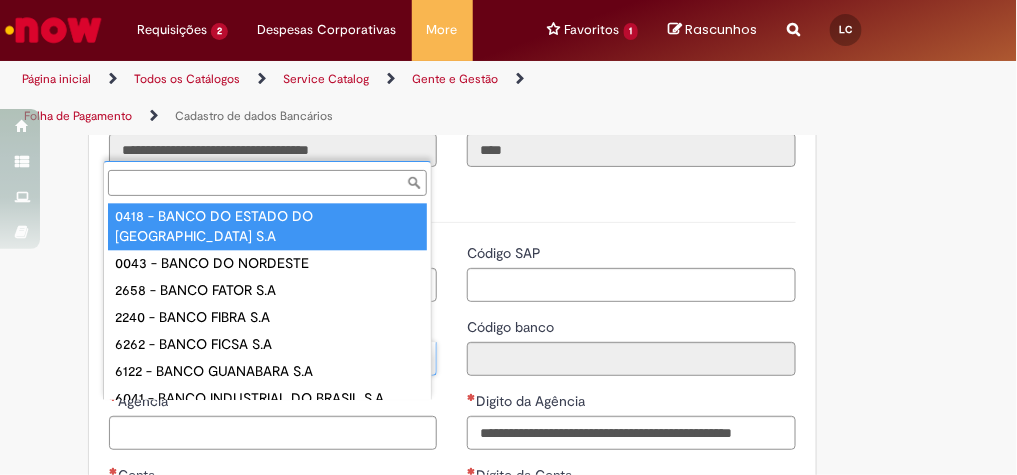 click on "Banco" at bounding box center [267, 183] 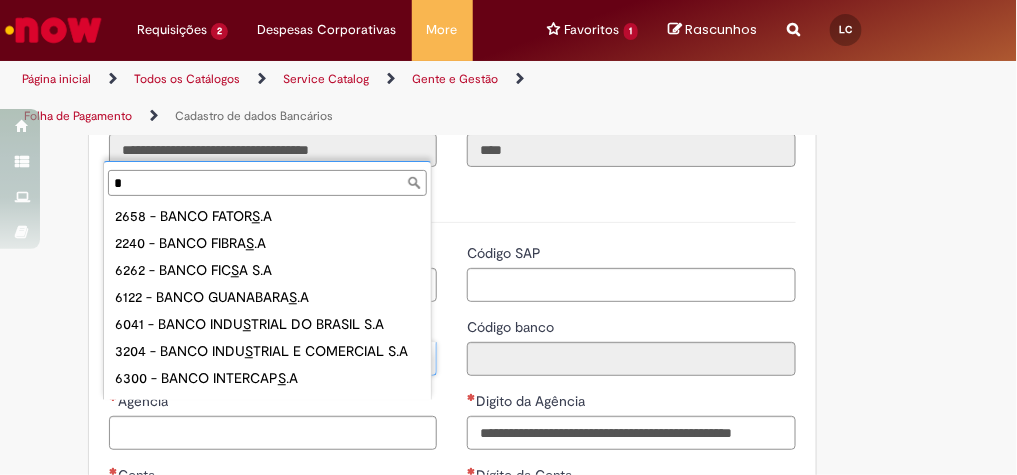 scroll, scrollTop: 0, scrollLeft: 0, axis: both 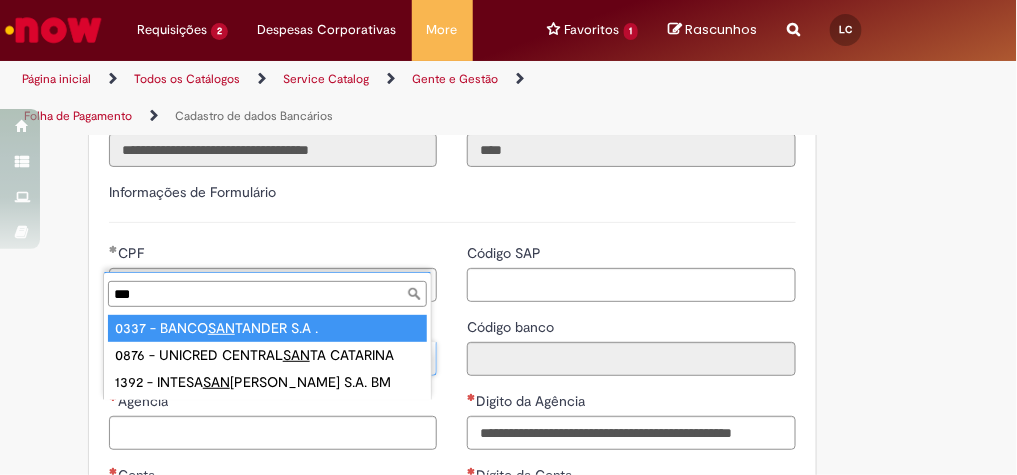 type on "****" 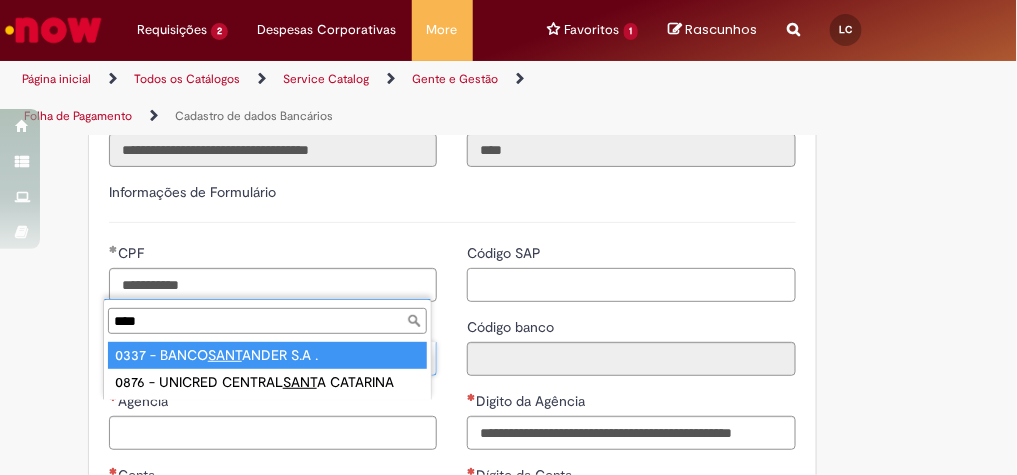 type on "**********" 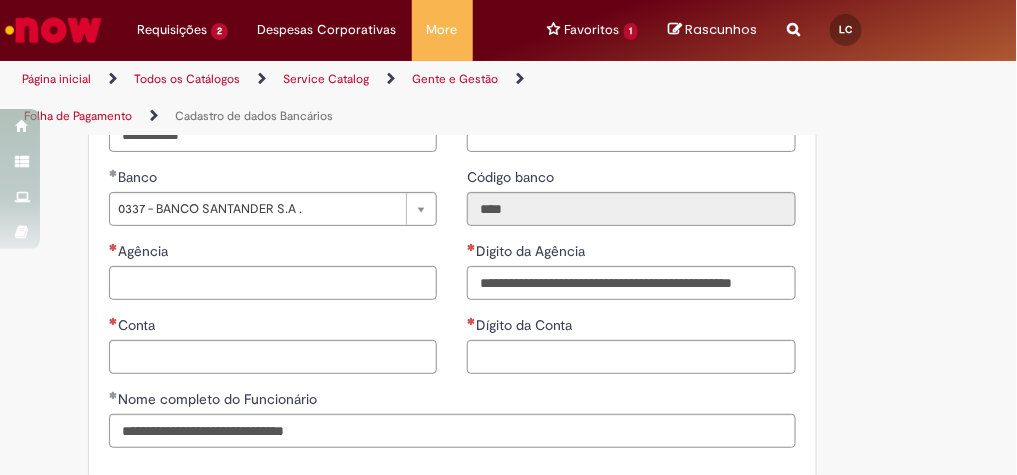 scroll, scrollTop: 960, scrollLeft: 0, axis: vertical 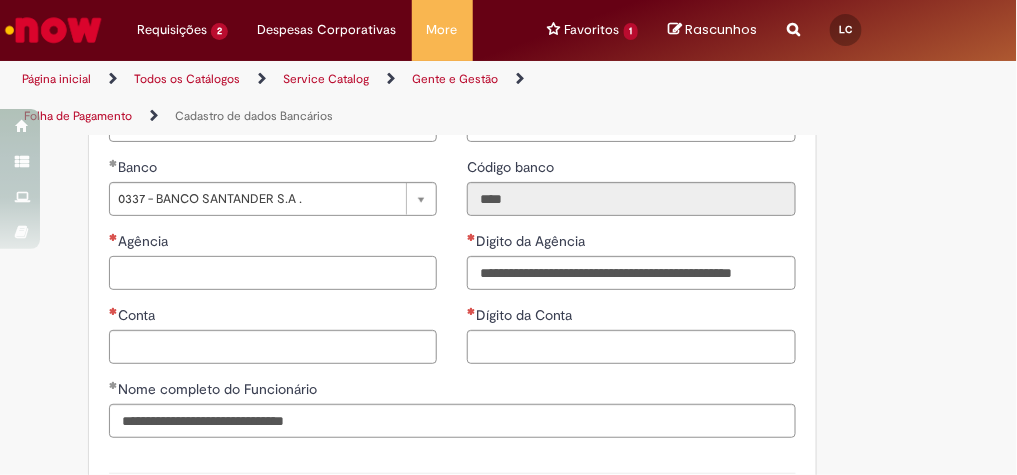 click on "Agência" at bounding box center (273, 273) 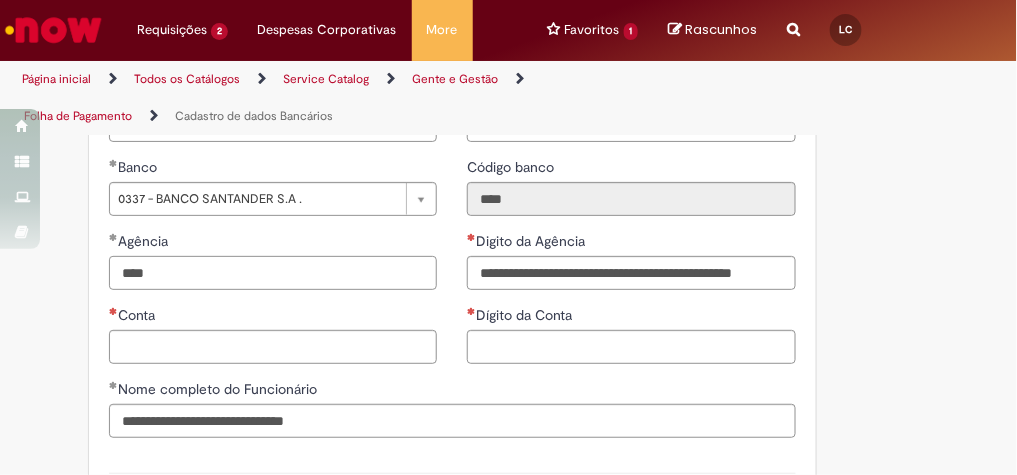 type on "****" 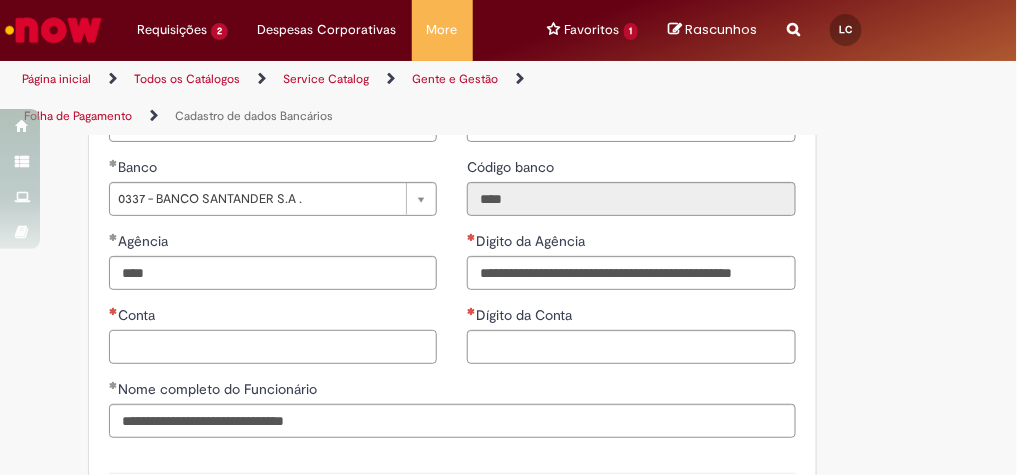 type on "**********" 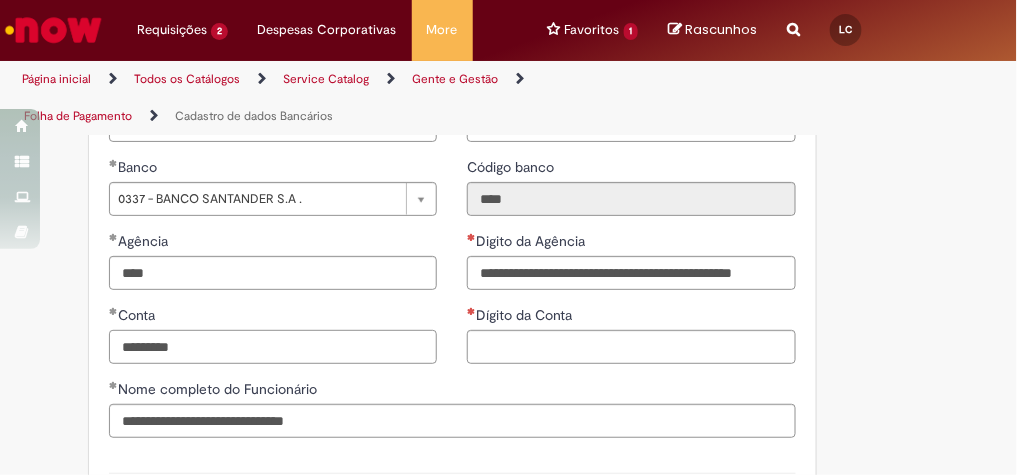 type on "*********" 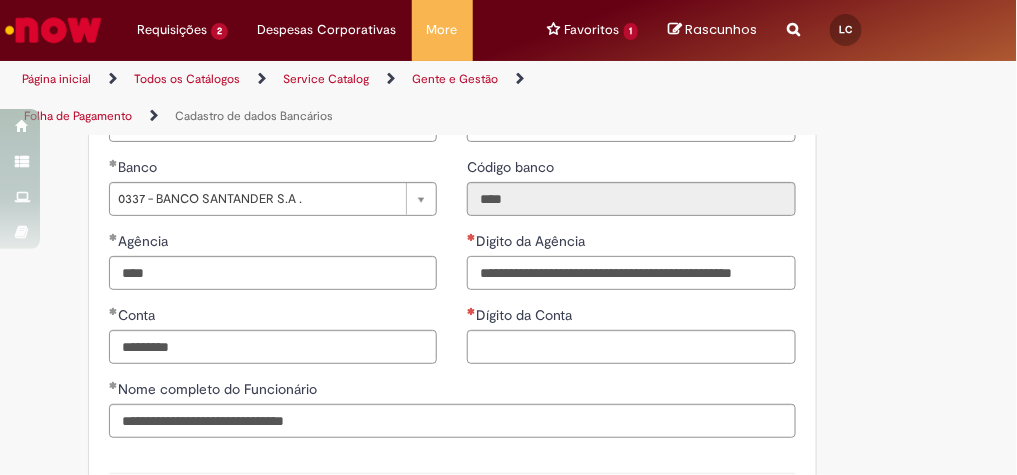 type on "**********" 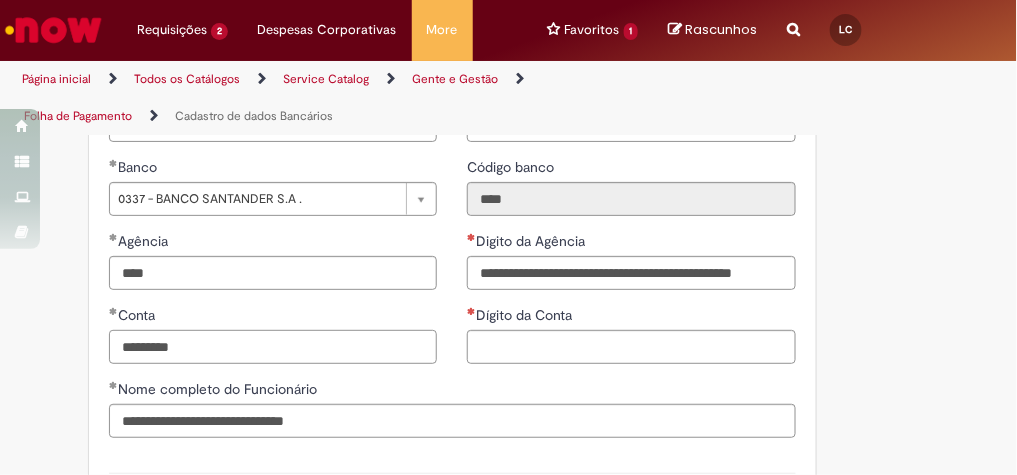 click on "*********" at bounding box center [273, 347] 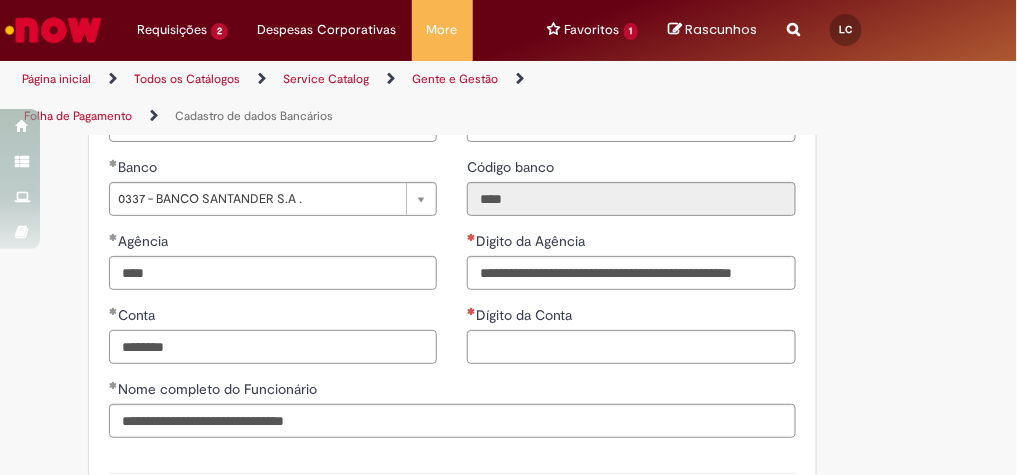 type on "********" 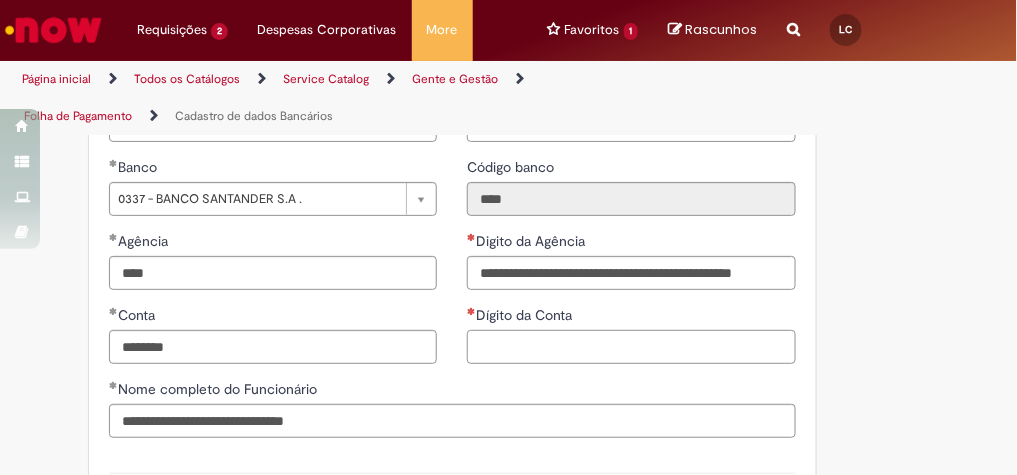 type on "**********" 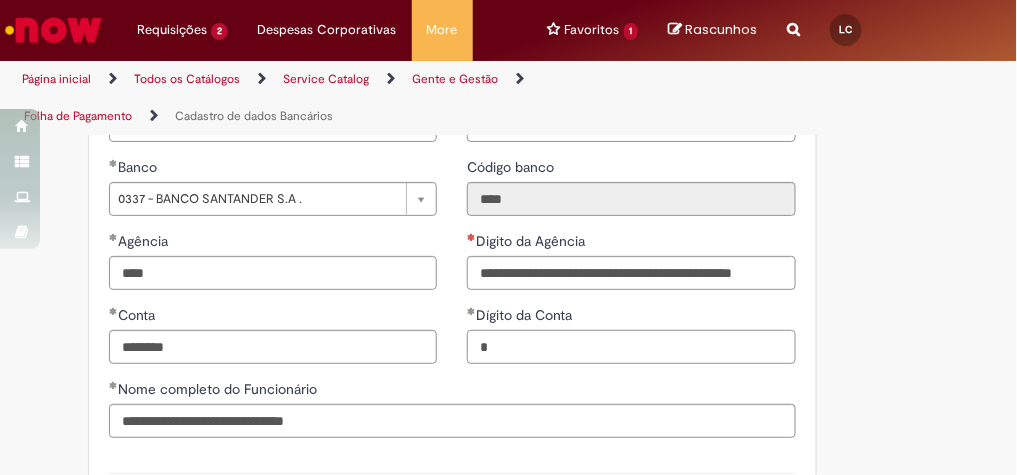 type on "*" 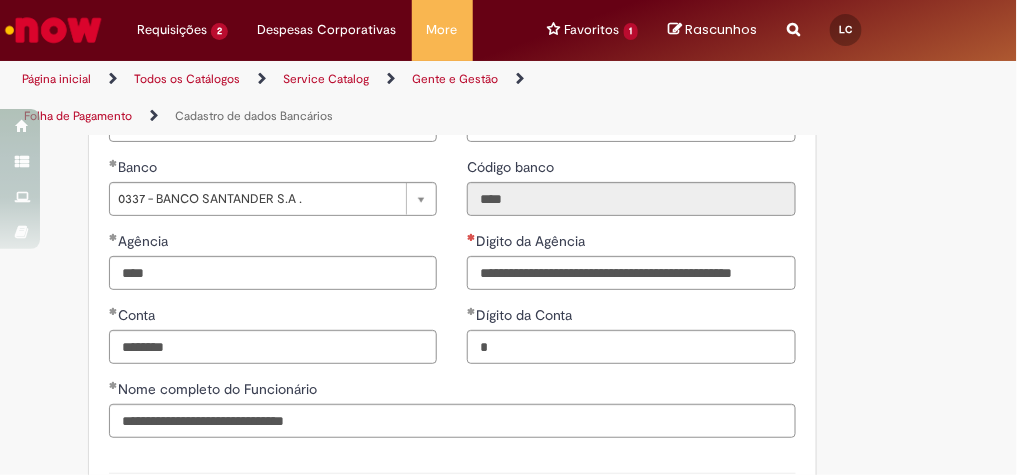 type on "**********" 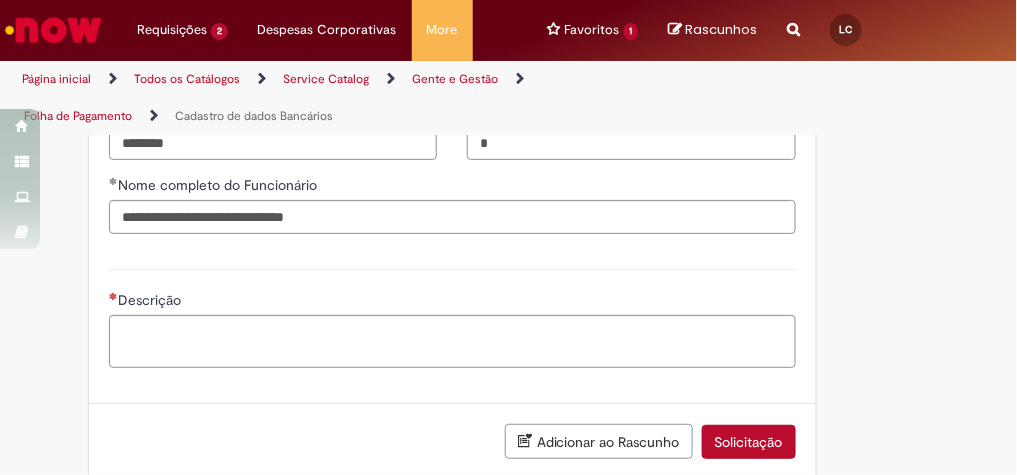 scroll, scrollTop: 1200, scrollLeft: 0, axis: vertical 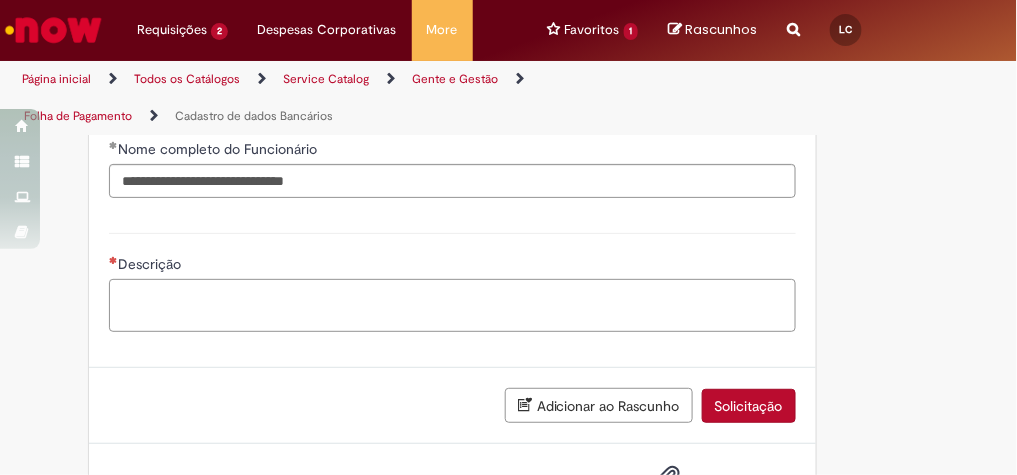 click on "Descrição" at bounding box center (452, 305) 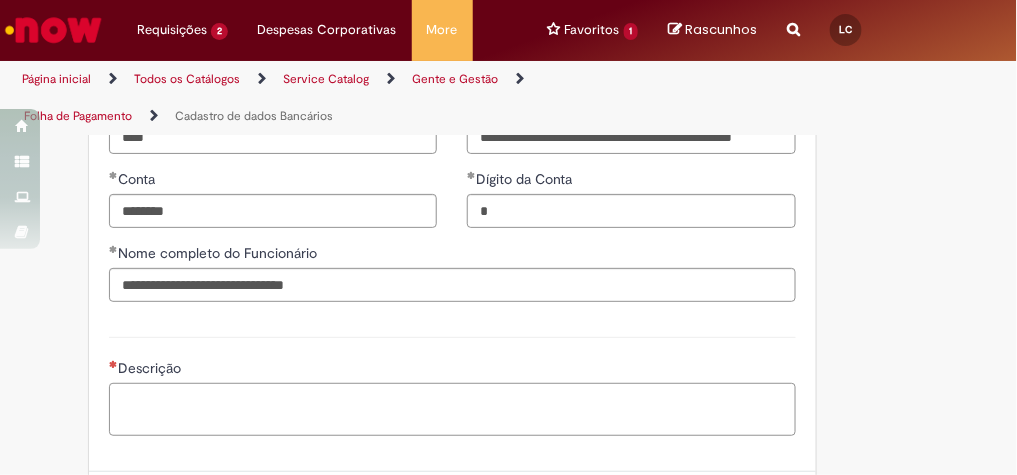 scroll, scrollTop: 1120, scrollLeft: 0, axis: vertical 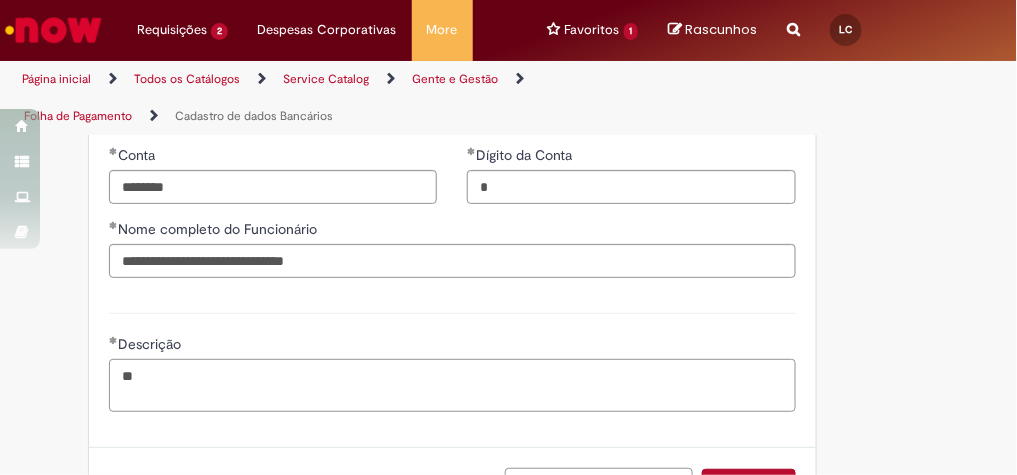 type on "*" 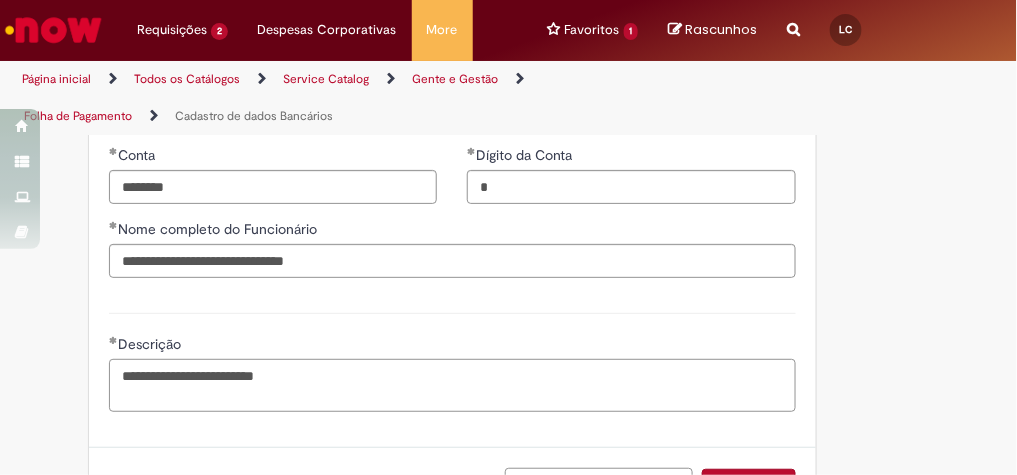 type on "**********" 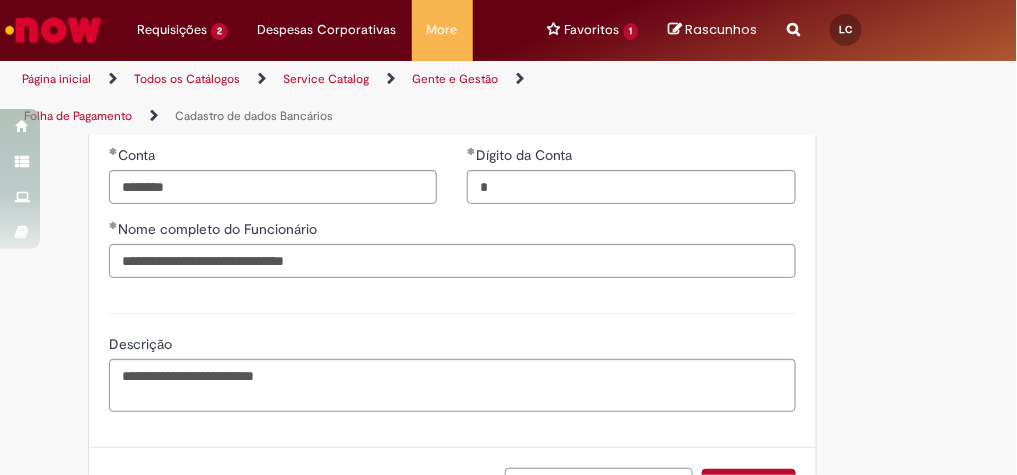 type on "**********" 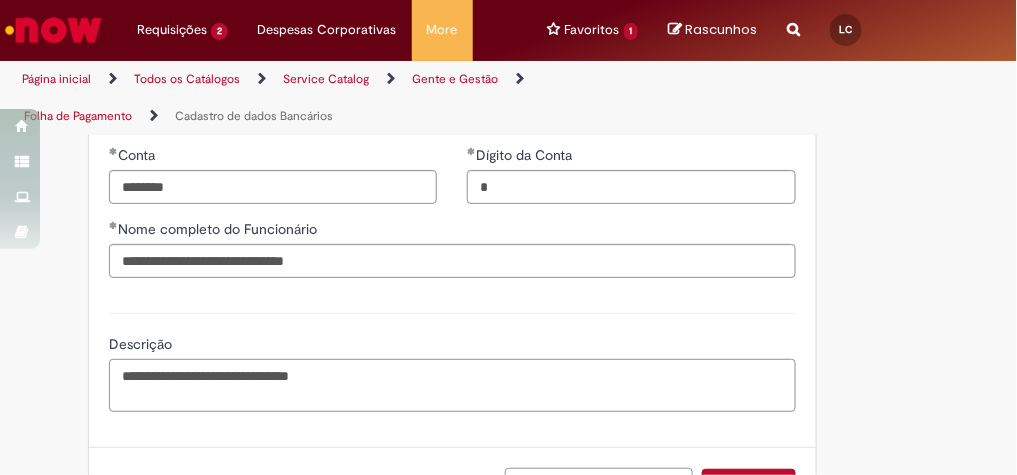paste on "**********" 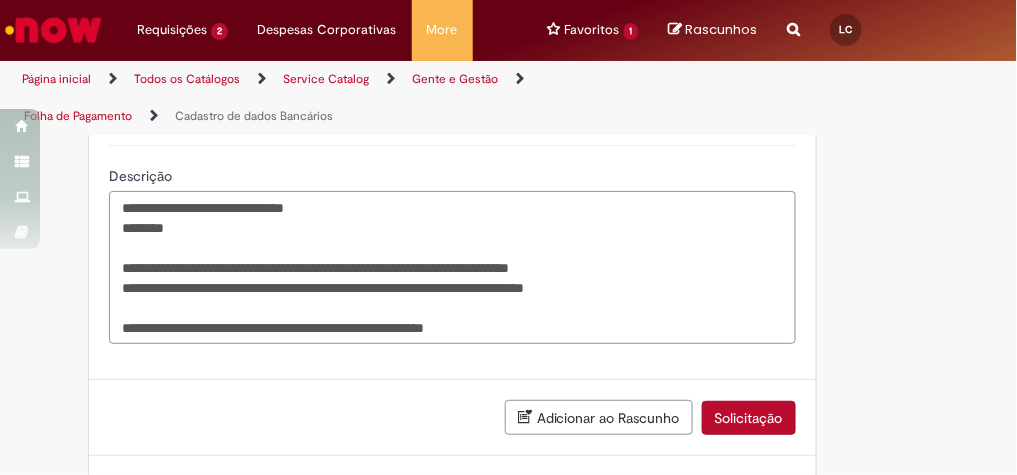 scroll, scrollTop: 1365, scrollLeft: 0, axis: vertical 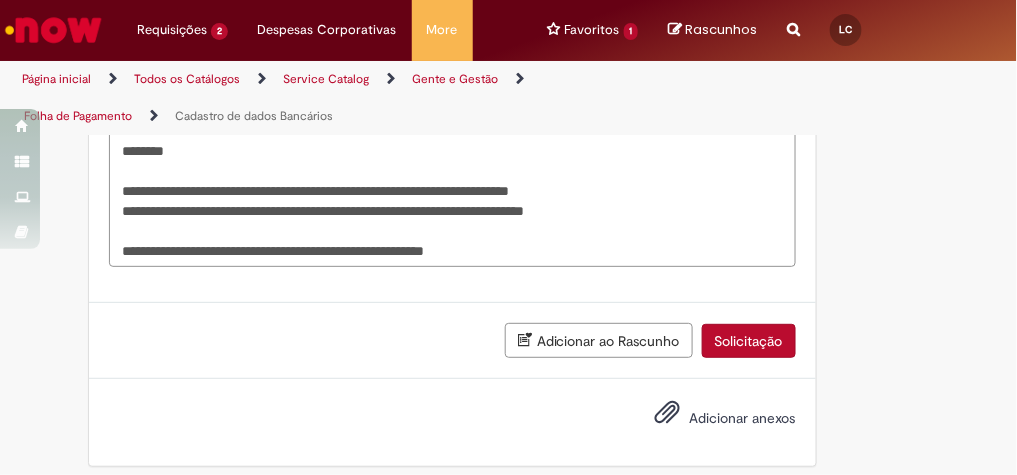click on "**********" at bounding box center [452, 190] 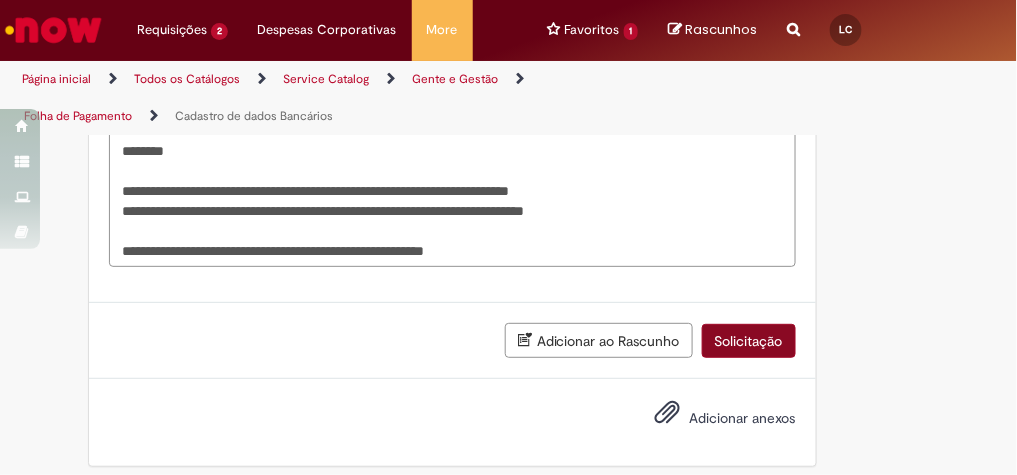 type on "**********" 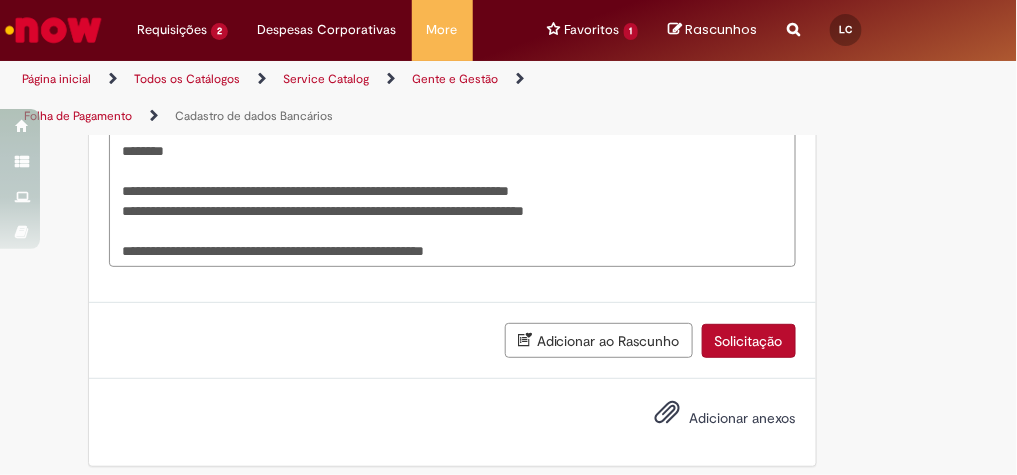 type on "**********" 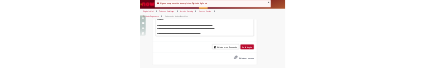 scroll, scrollTop: 1065, scrollLeft: 0, axis: vertical 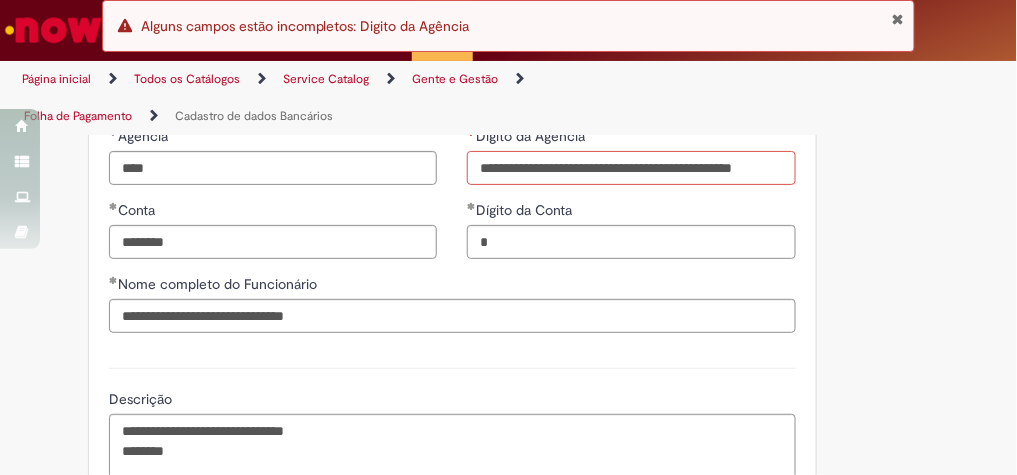 click on "Digito da Agência" at bounding box center (631, 168) 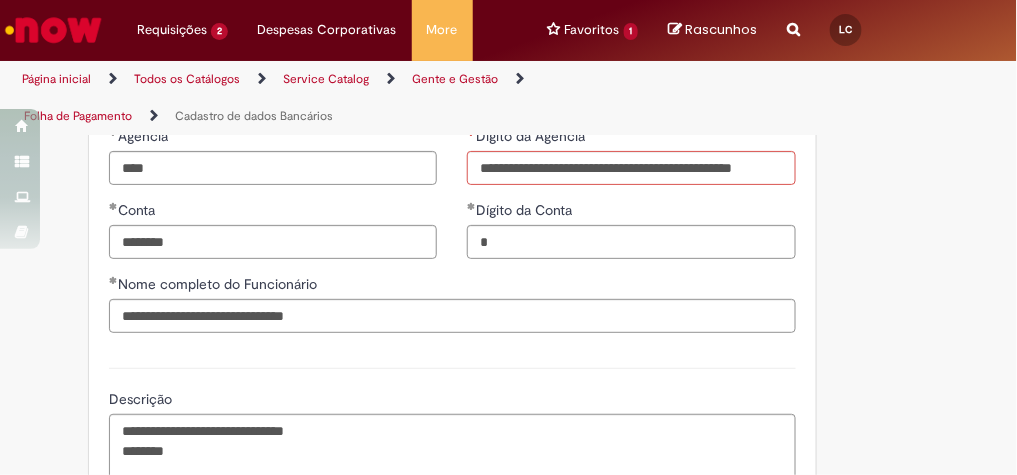 click on "Adicionar a Favoritos
Cadastro de dados Bancários
Oferta destinada para cadastro de dados bancários de funcionários. Esta oferta não modifica dados de fornecedores e não resolve dúvidas sobre pagamentos de reembolsos.
Para Funcionários (Reembolso):     - O cadastro de dados bancários no SAP é somente para recebimento de Reembolso via Portal NOW.      - Deverá ocorrer em conta corrente, não deverá ser informada conta salário, poupança ou conjunta.     - Esse cadastro não é utilizado para pagamento de salário, para esse tipo de recebimento favor entrar em contato com o time de Gente e Gestão.     - Para dúvidas sobre recebimento de reembolso e abertura de chamado para reembolso, acionar o time de pagamentos. Corporate Expenses - Accounts Payable [EMAIL_ADDRESS][DOMAIN_NAME]
Para Fornecedores:" at bounding box center (509, -70) 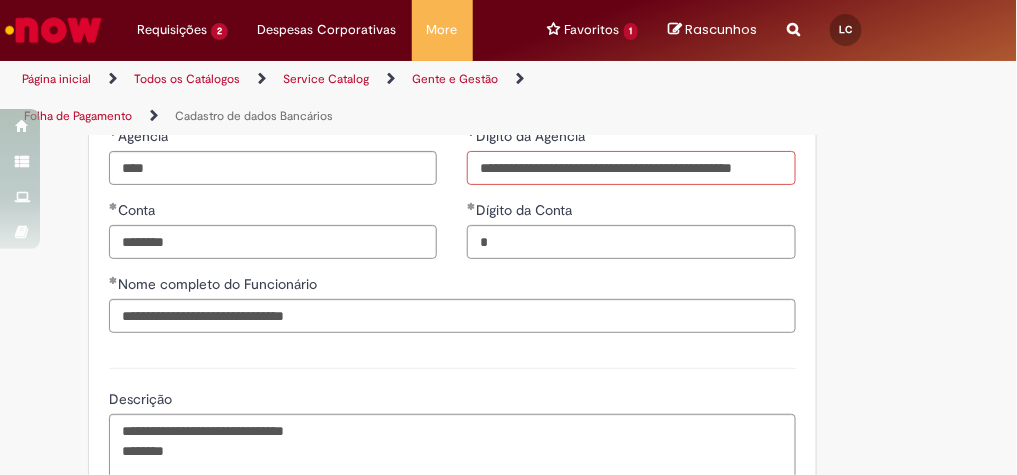click on "Digito da Agência" at bounding box center [631, 168] 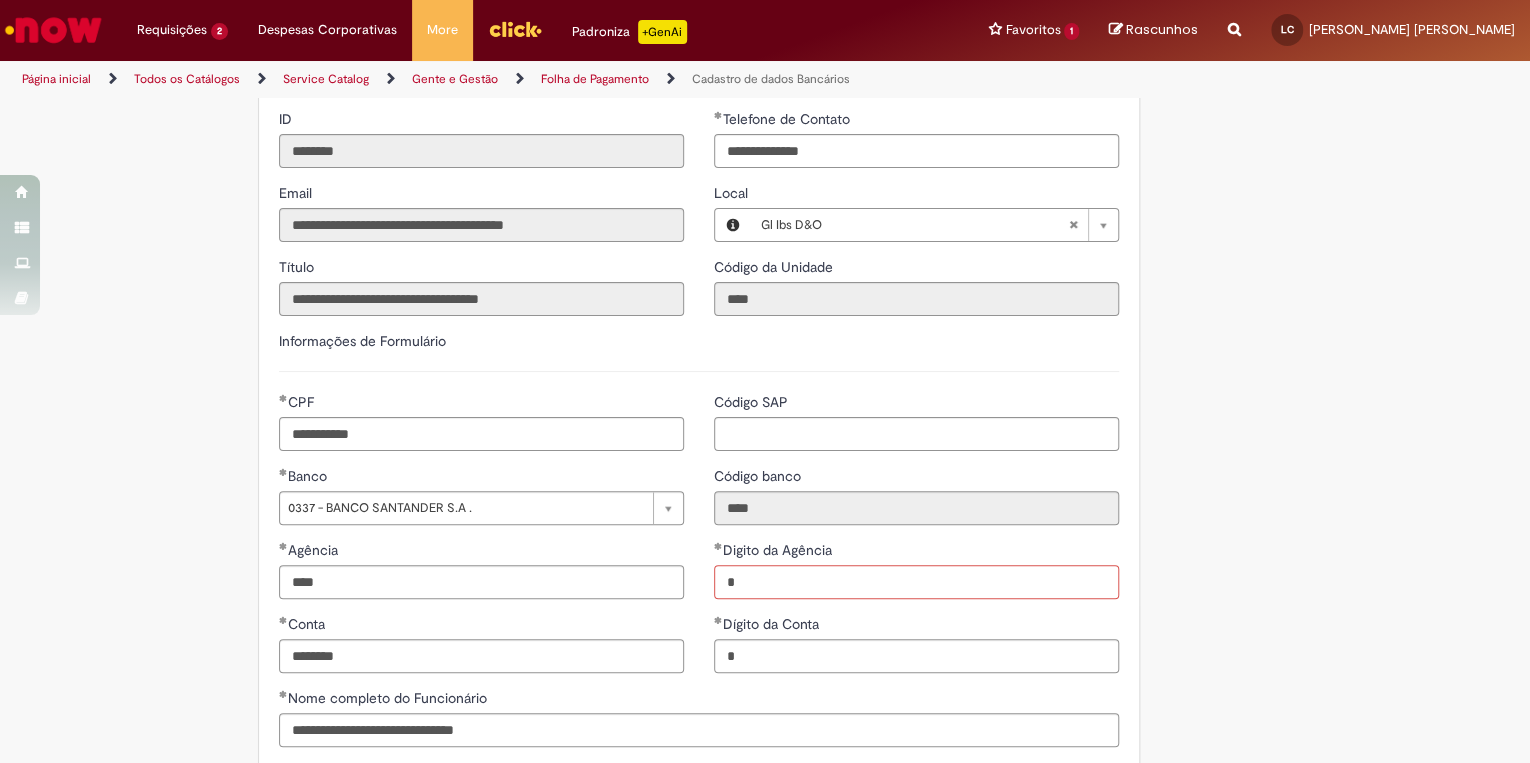 scroll, scrollTop: 629, scrollLeft: 0, axis: vertical 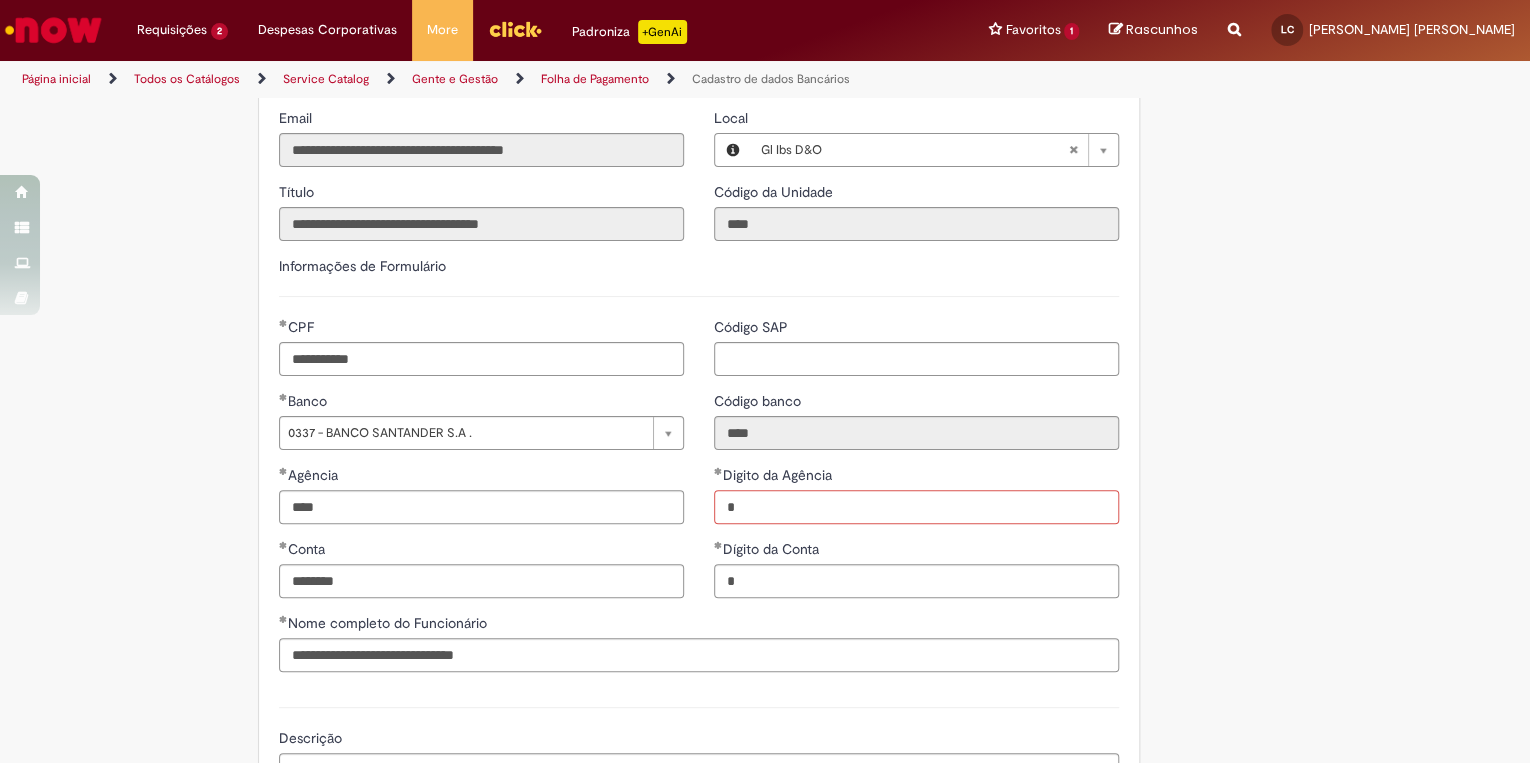 type on "*" 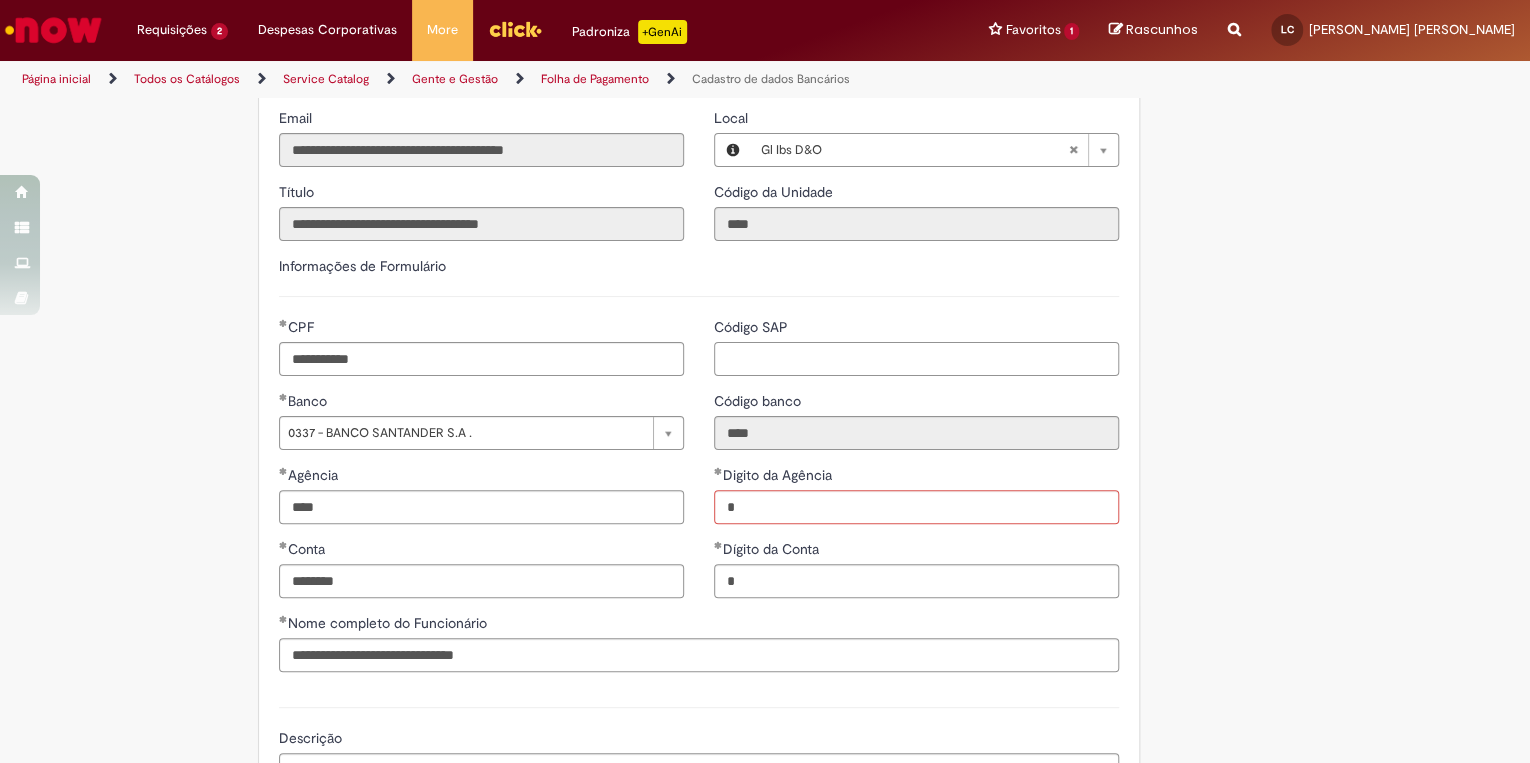 type on "**********" 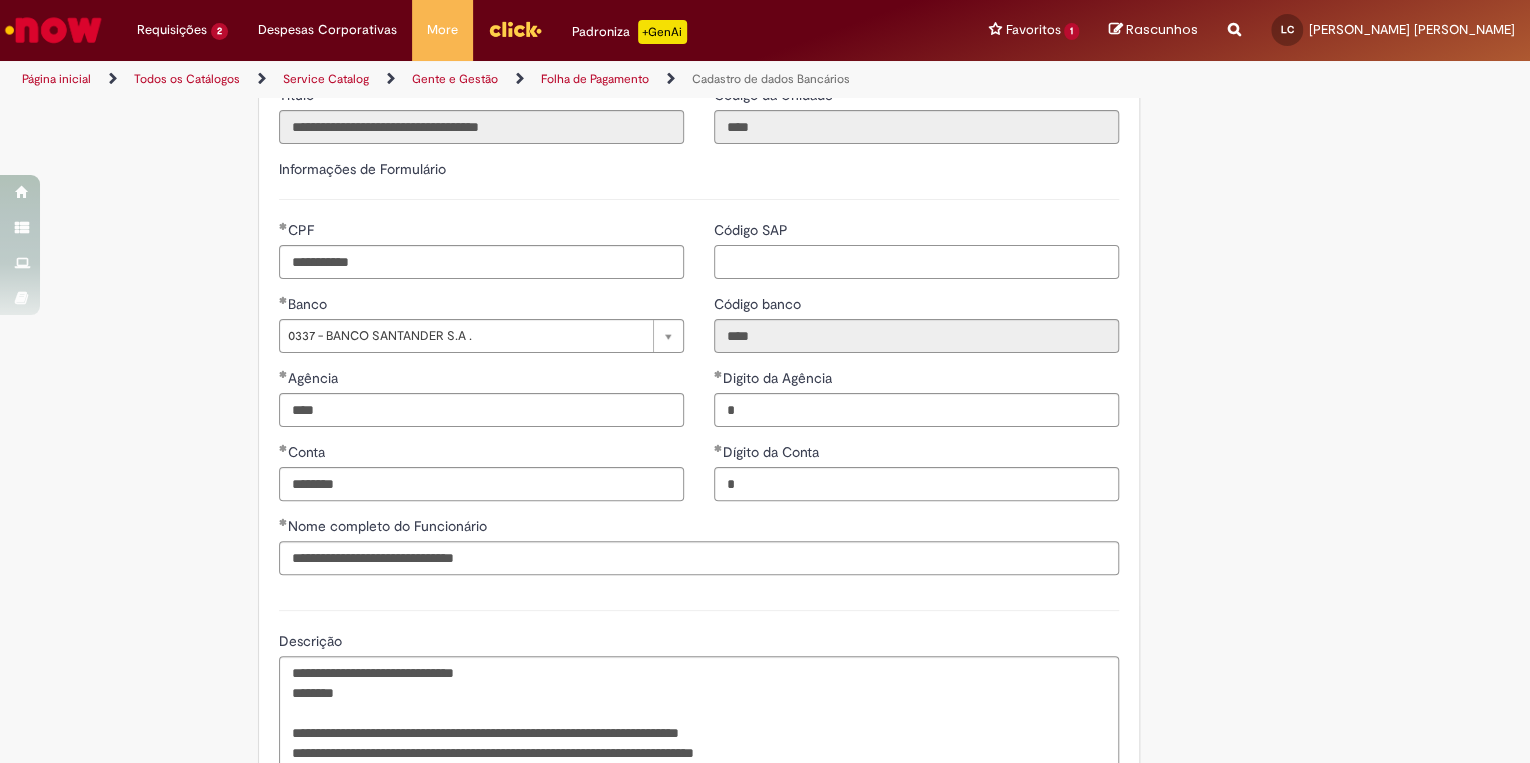 scroll, scrollTop: 1029, scrollLeft: 0, axis: vertical 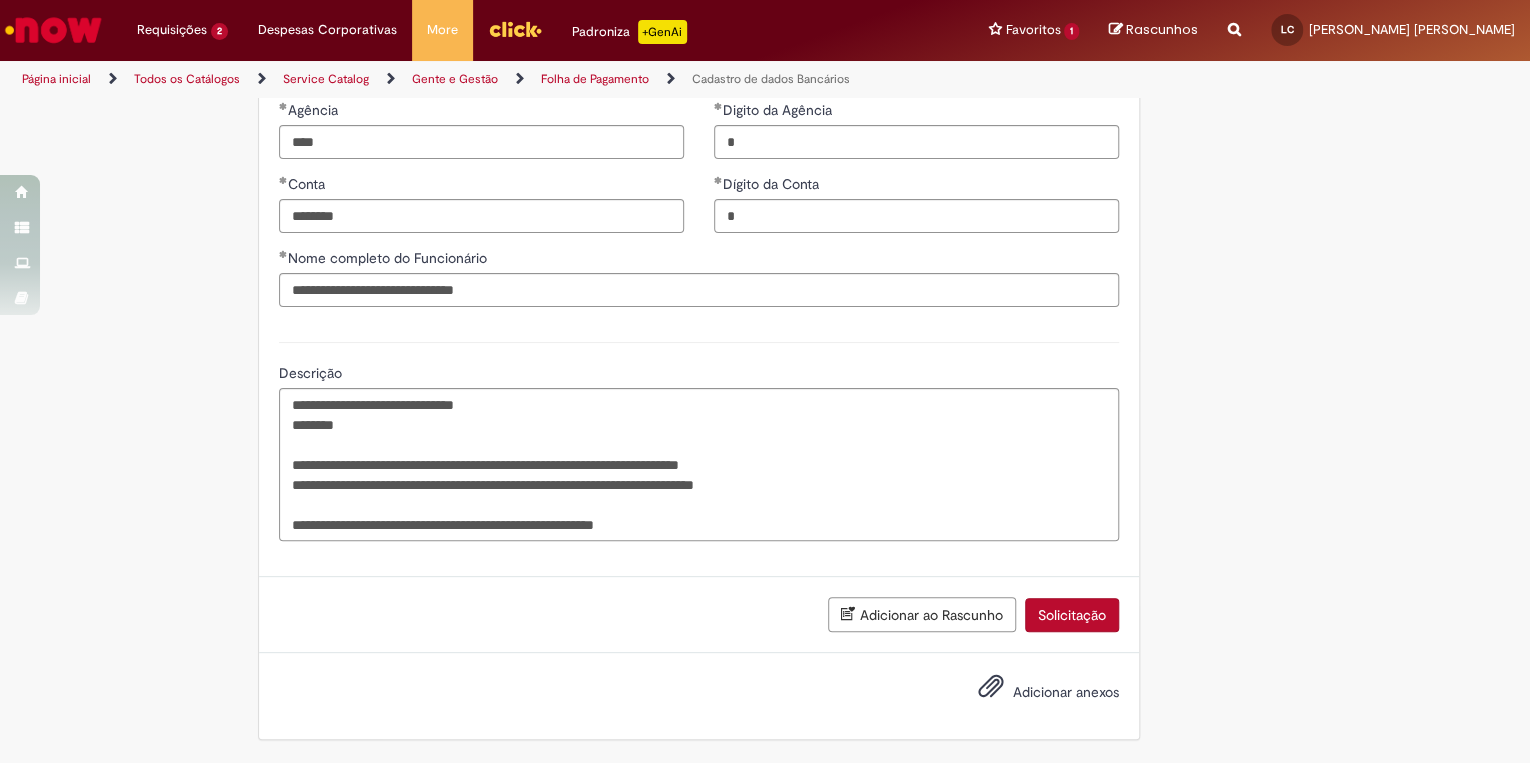click on "Solicitação" at bounding box center [1072, 615] 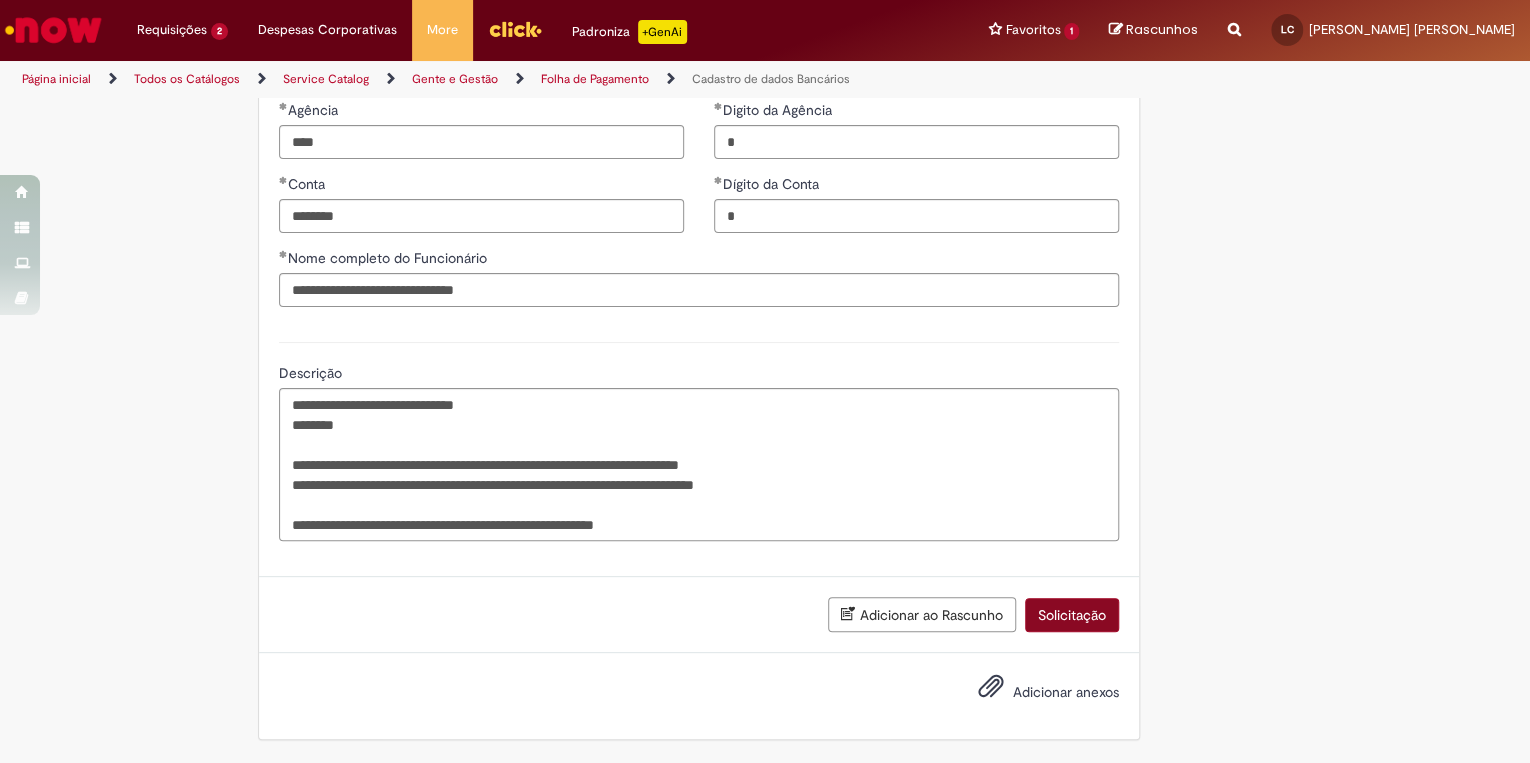 scroll, scrollTop: 984, scrollLeft: 0, axis: vertical 